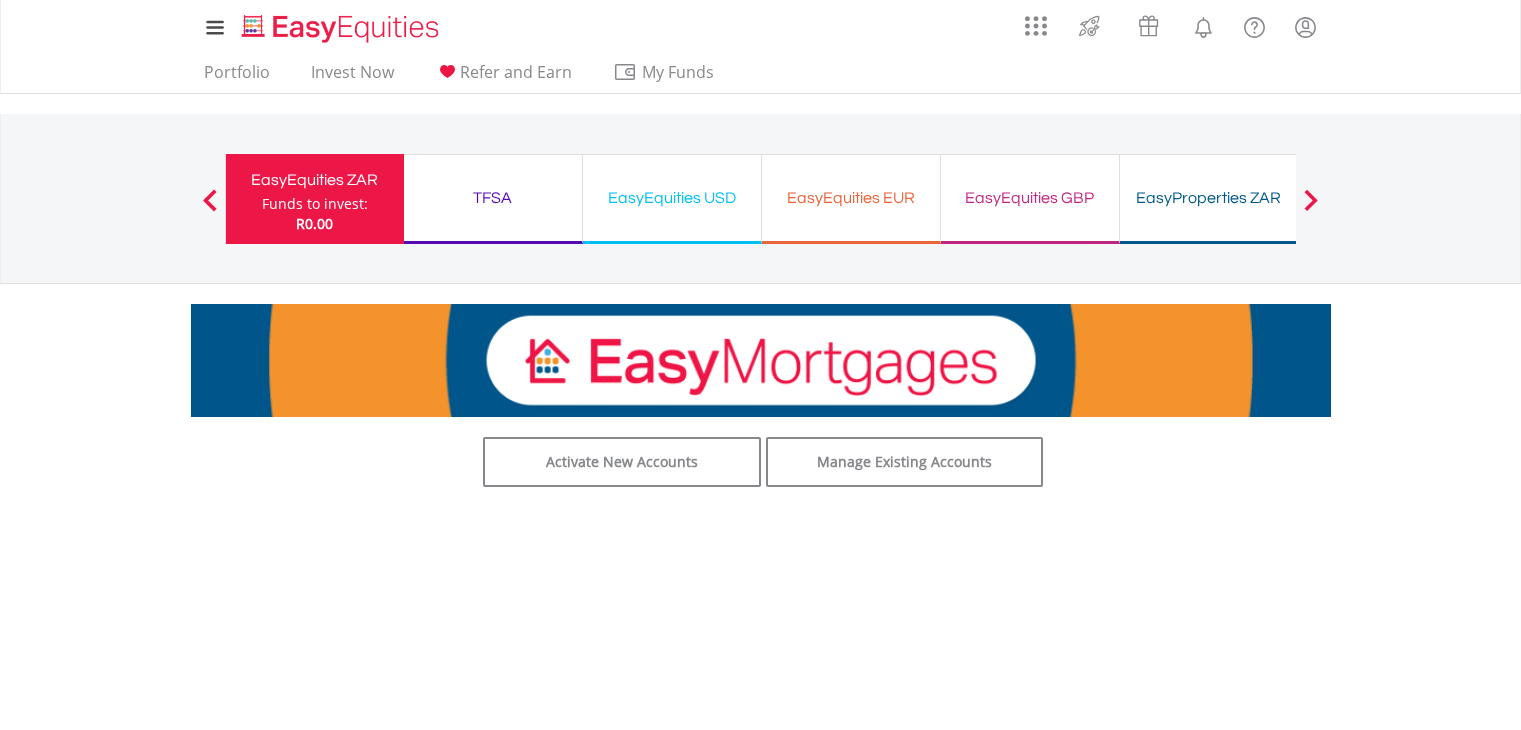 scroll, scrollTop: 0, scrollLeft: 0, axis: both 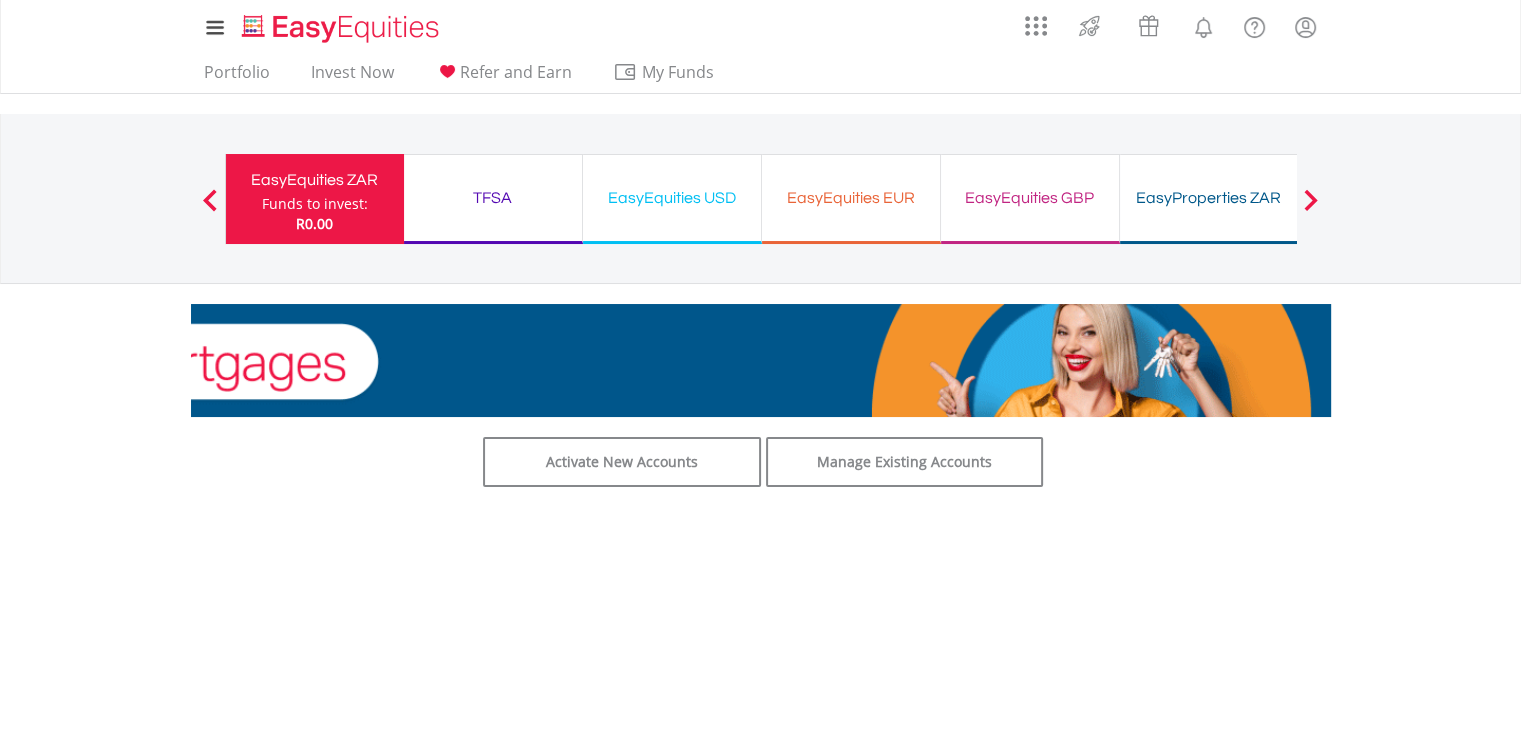 click at bounding box center (1311, 200) 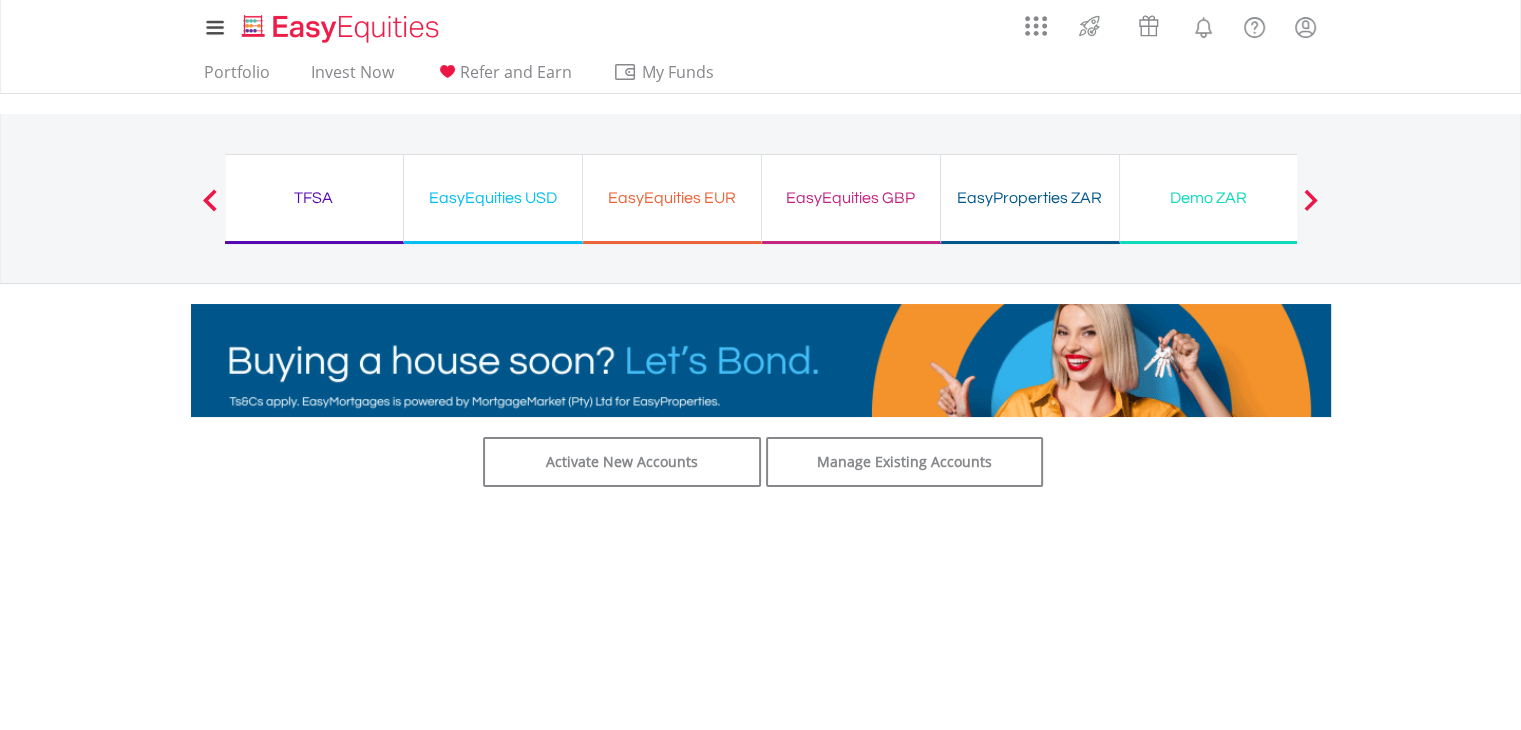 click at bounding box center [1311, 199] 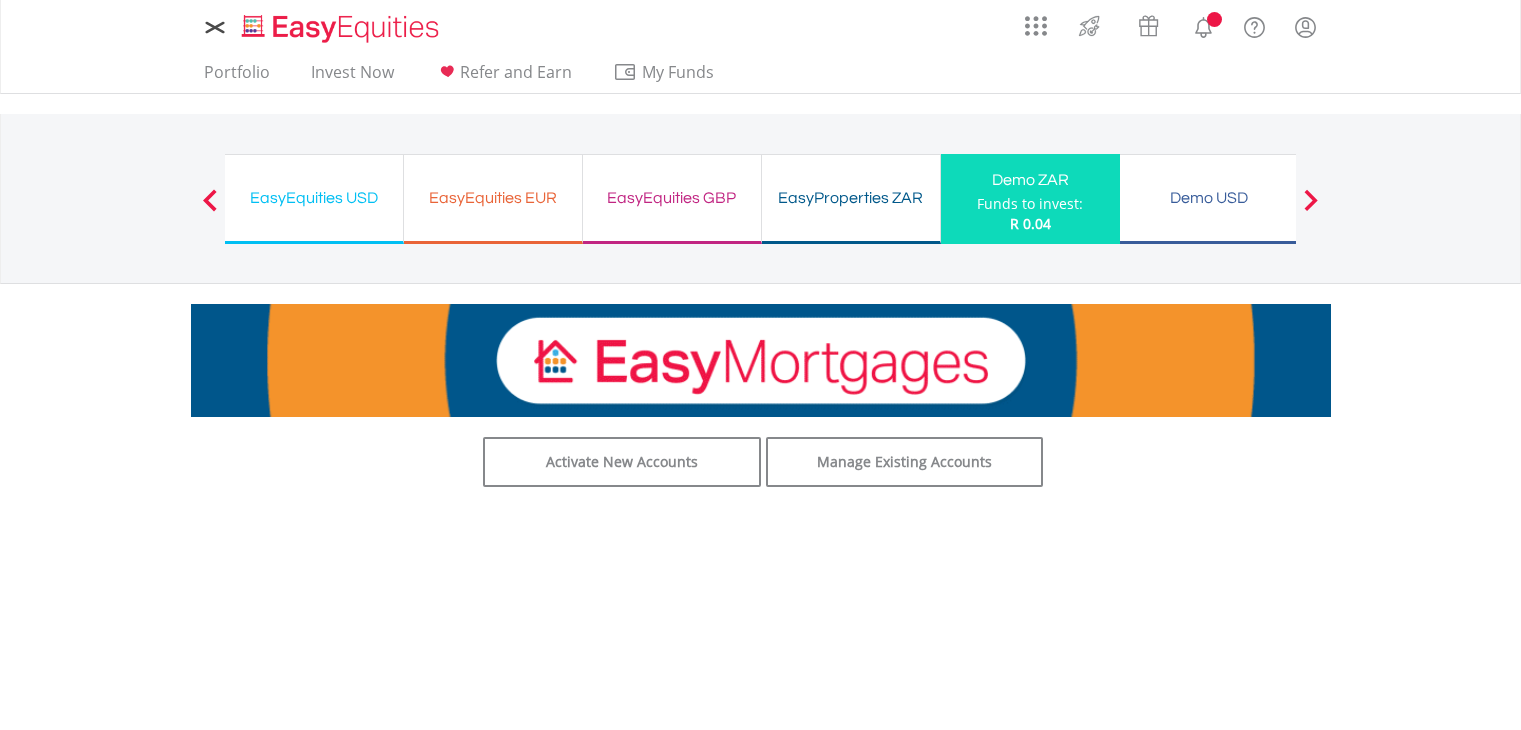 scroll, scrollTop: 0, scrollLeft: 0, axis: both 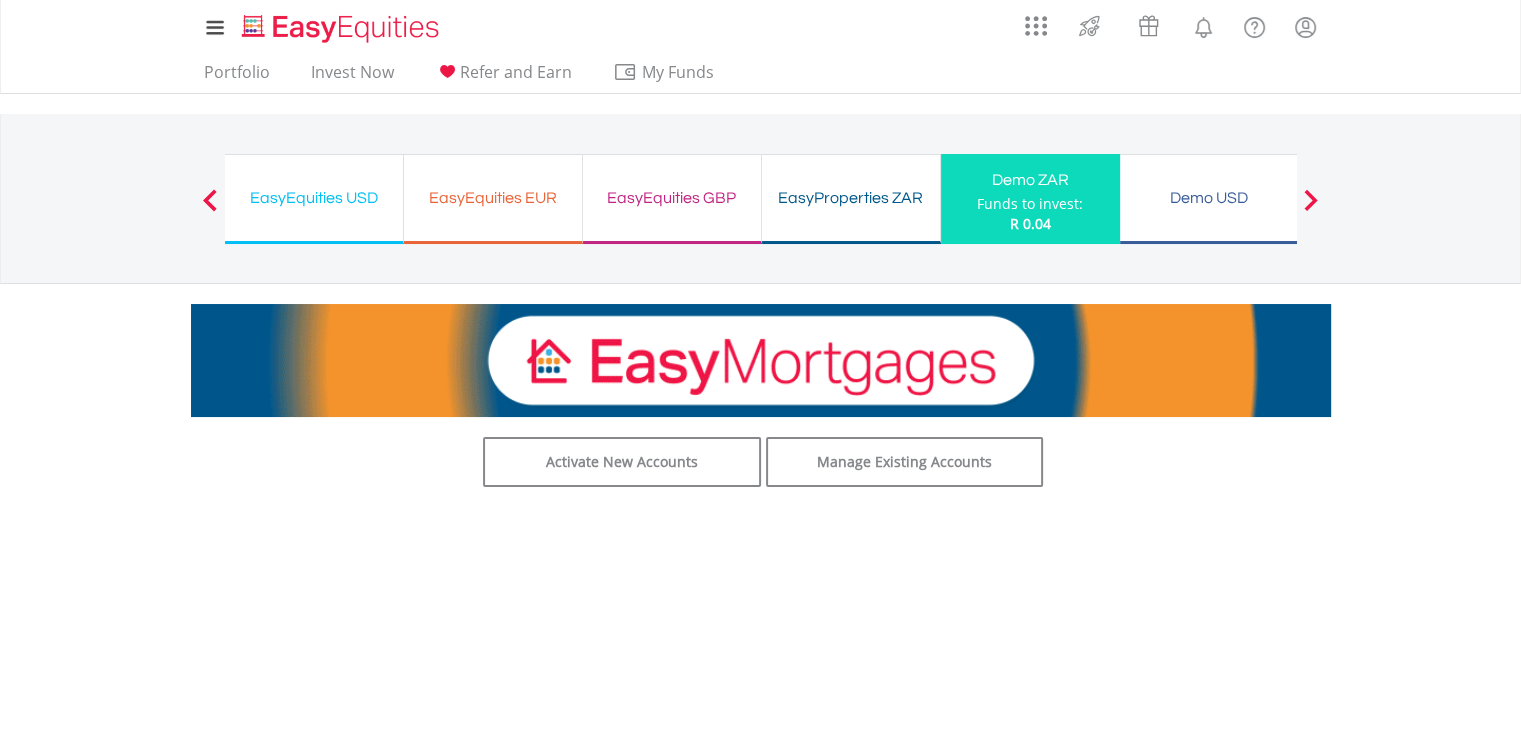 click at bounding box center (1311, 199) 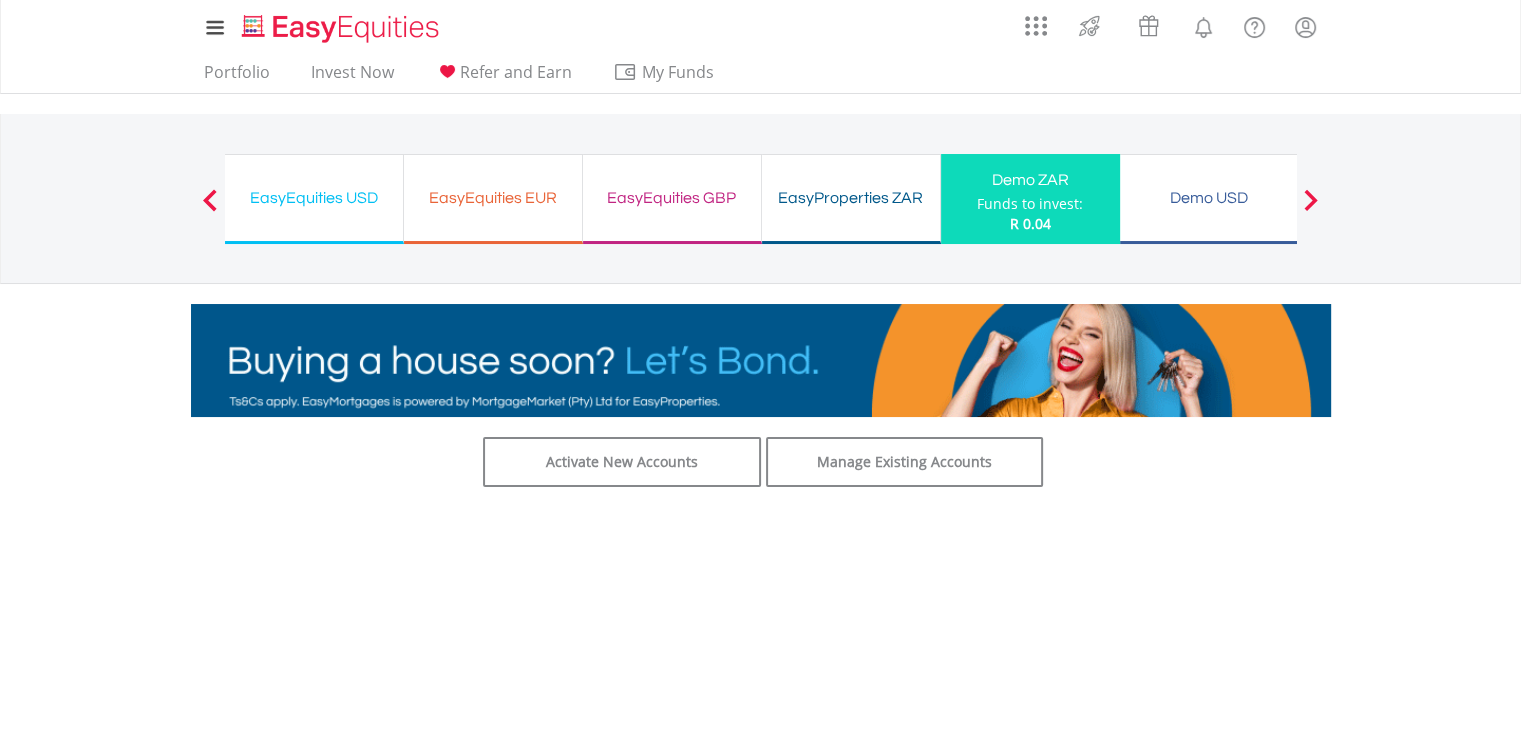 click at bounding box center [1311, 200] 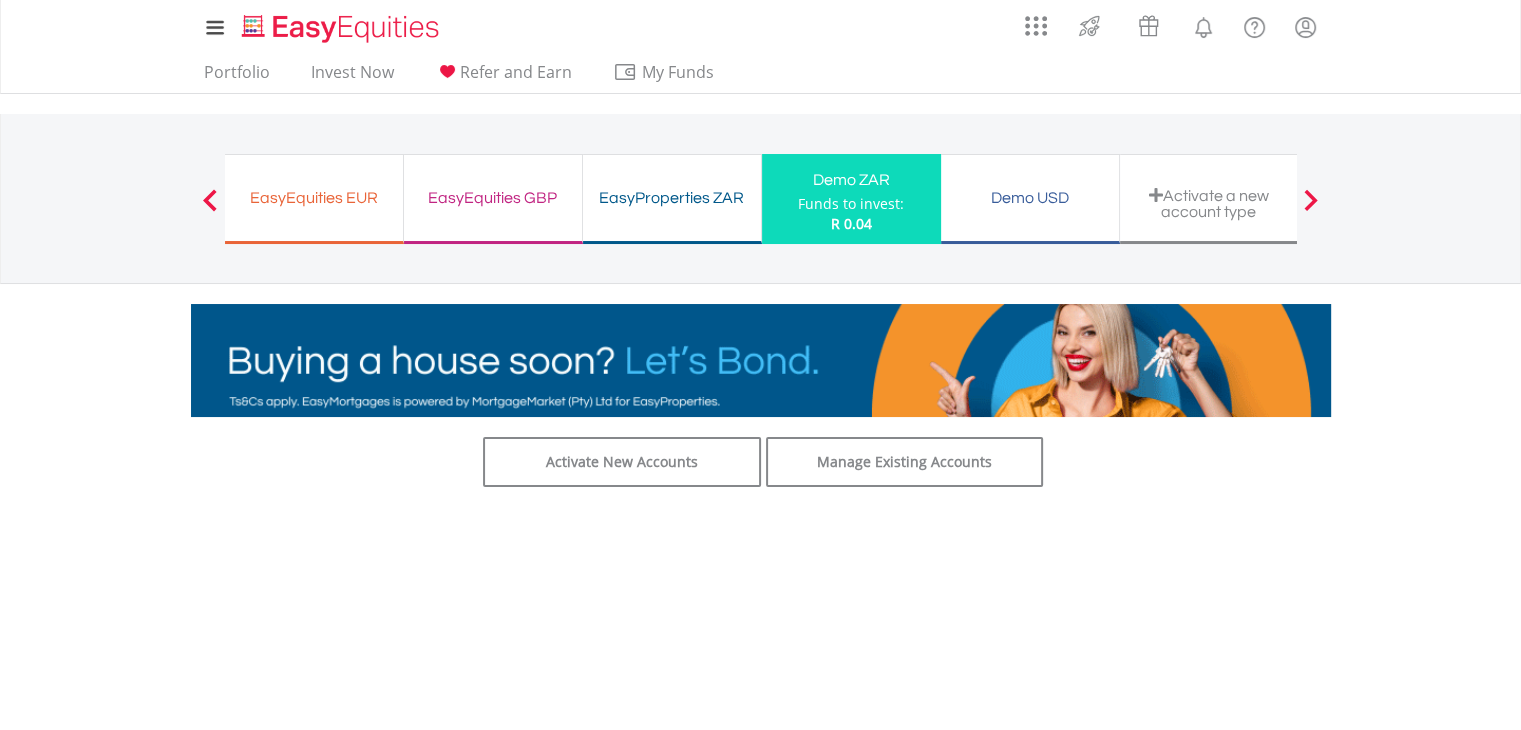 click at bounding box center [1311, 200] 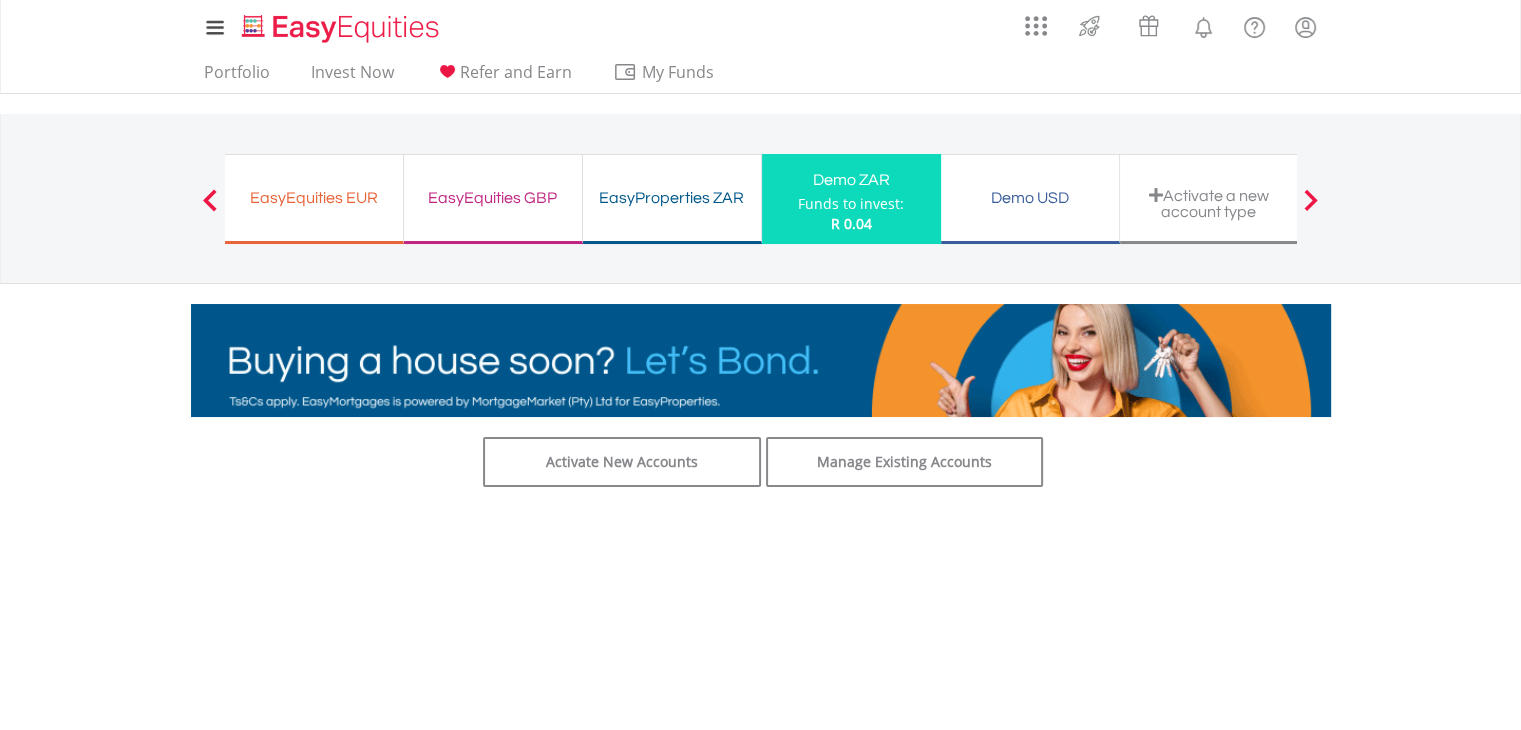 click on "EasyProperties ZAR" at bounding box center [672, 198] 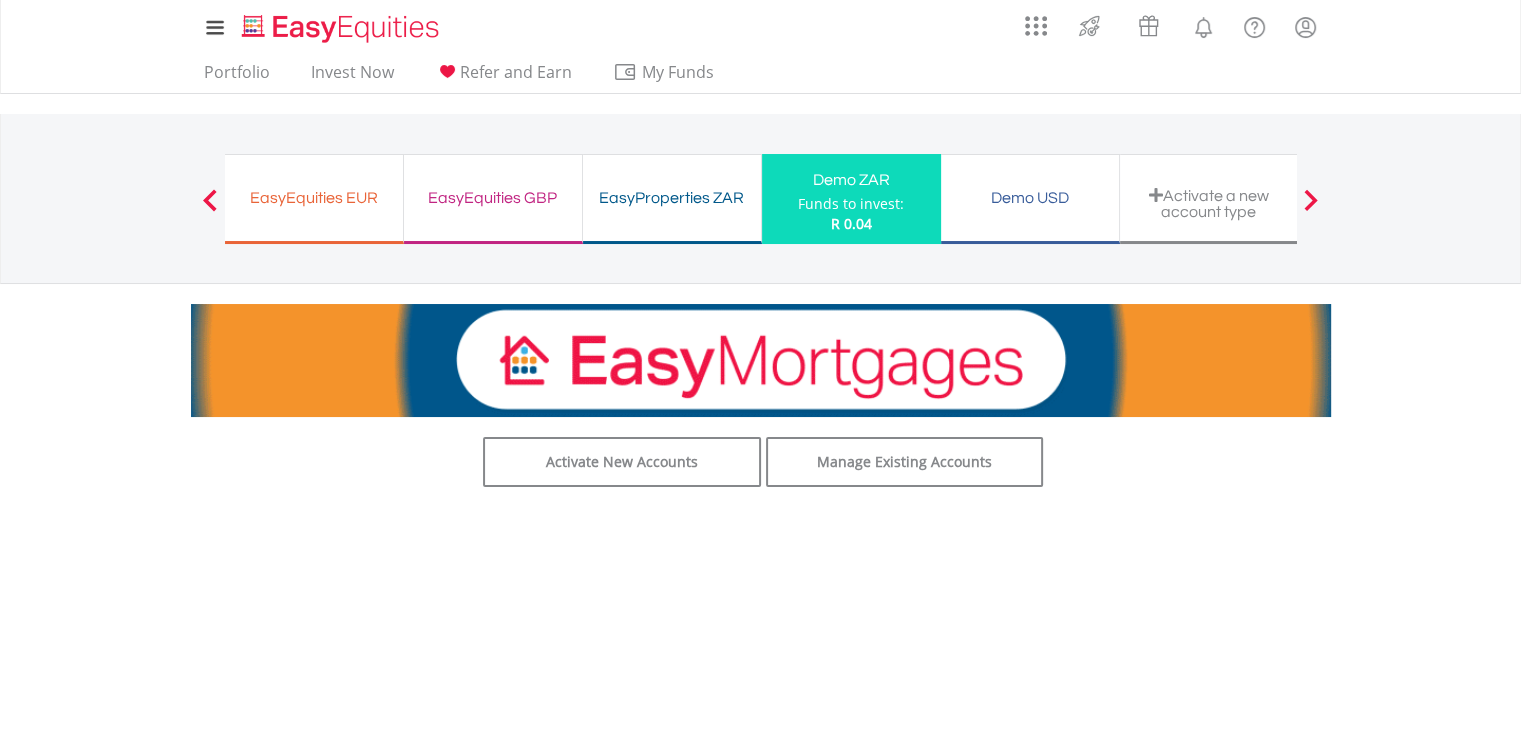 click on "EasyProperties ZAR" at bounding box center (672, 198) 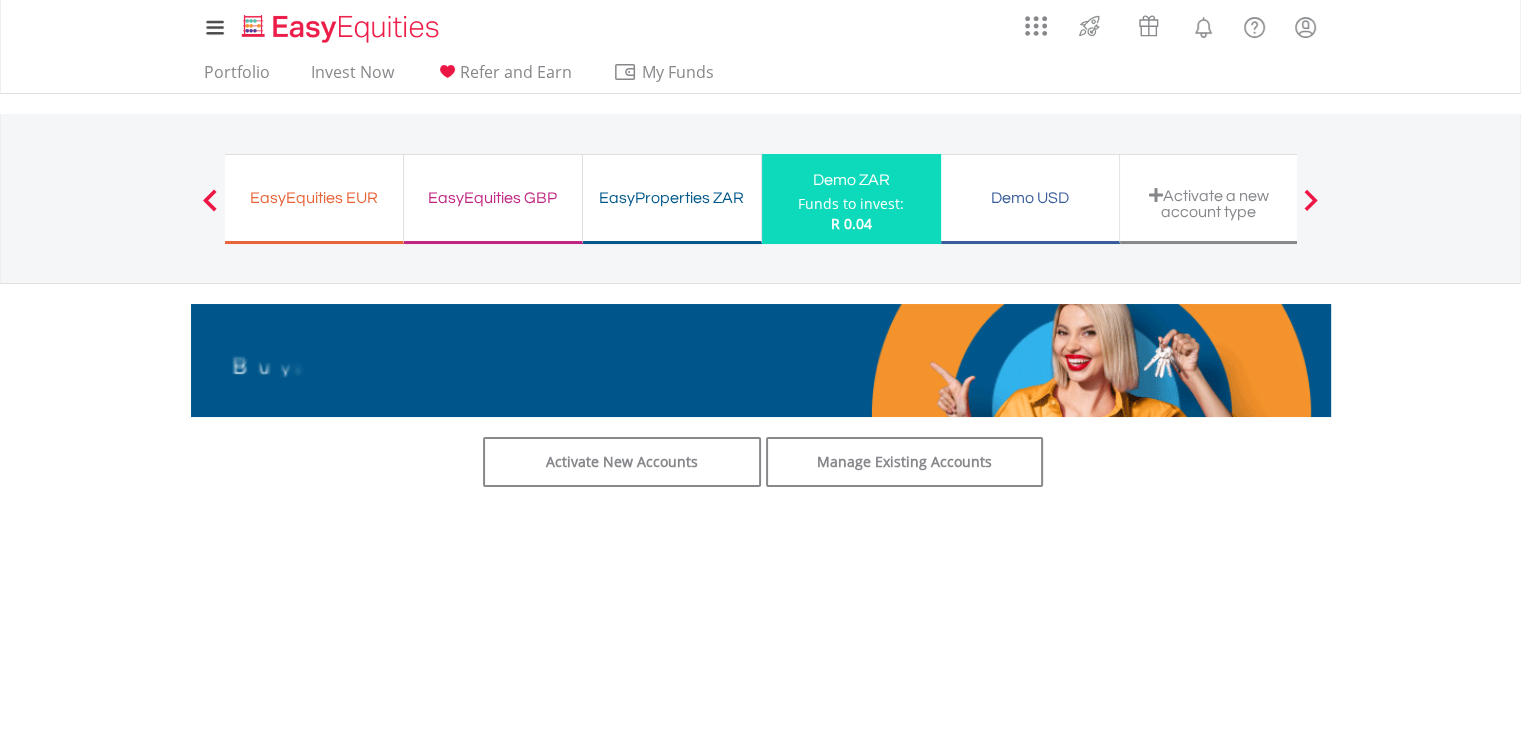 click on "Previous" at bounding box center [210, 209] 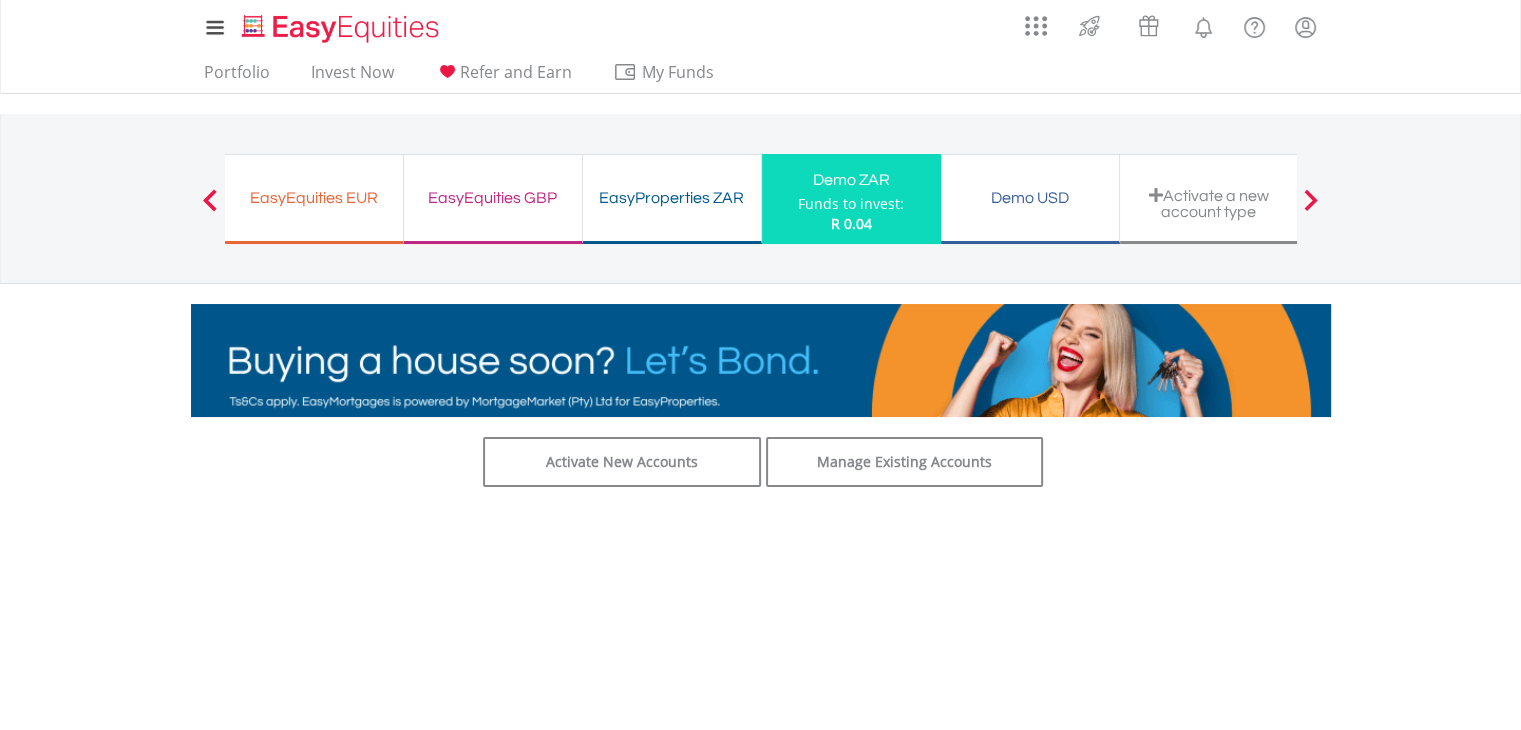 click at bounding box center (210, 200) 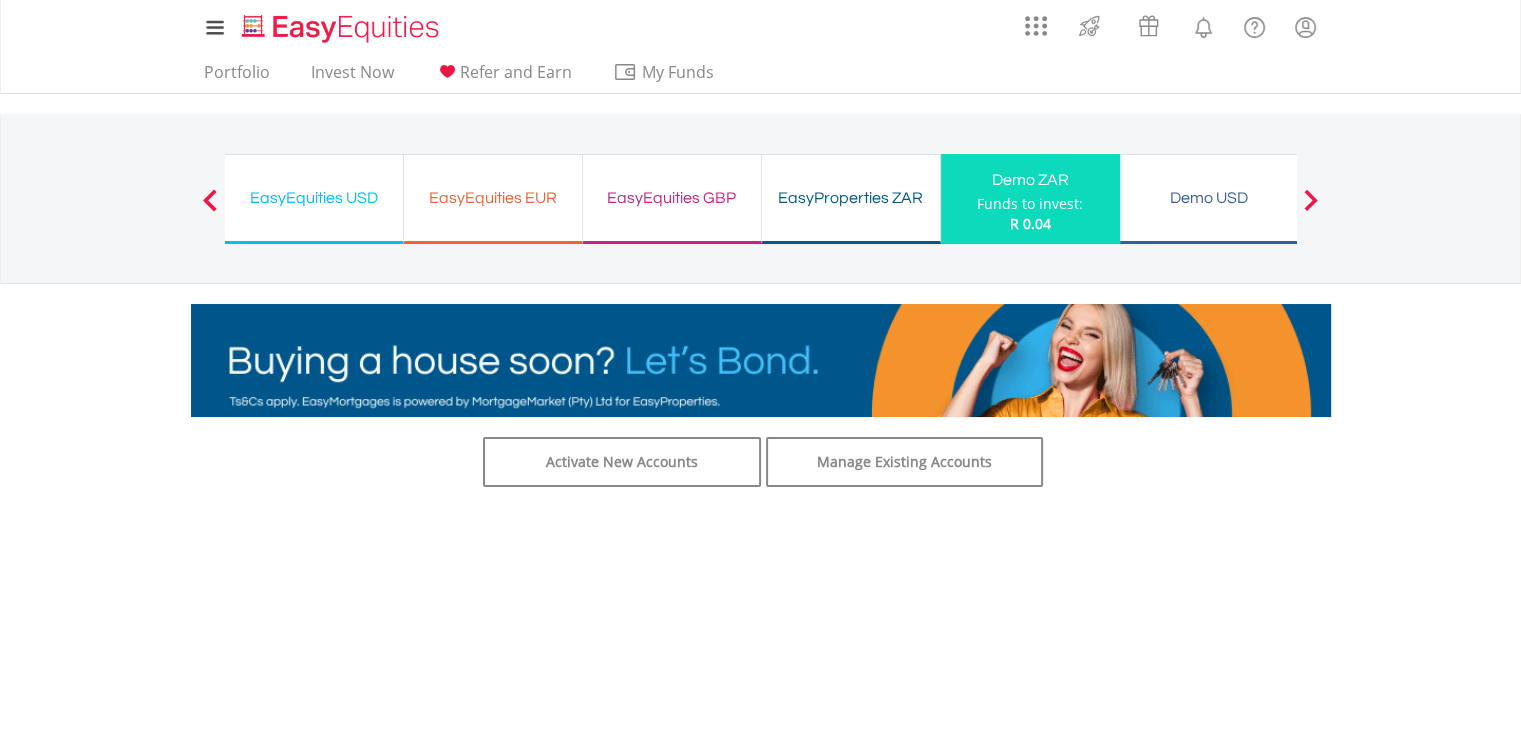 click at bounding box center [210, 199] 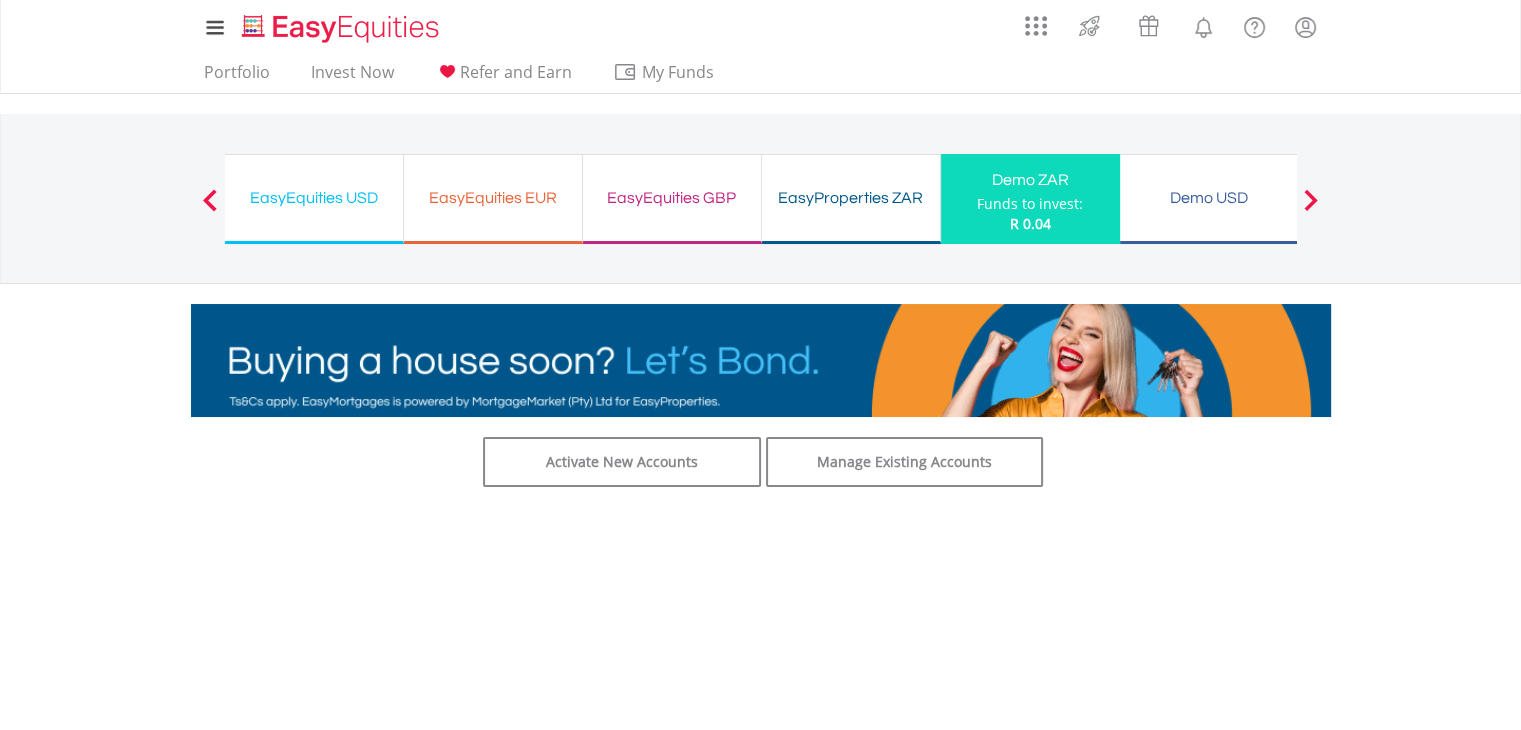 click on "Previous" at bounding box center [210, 209] 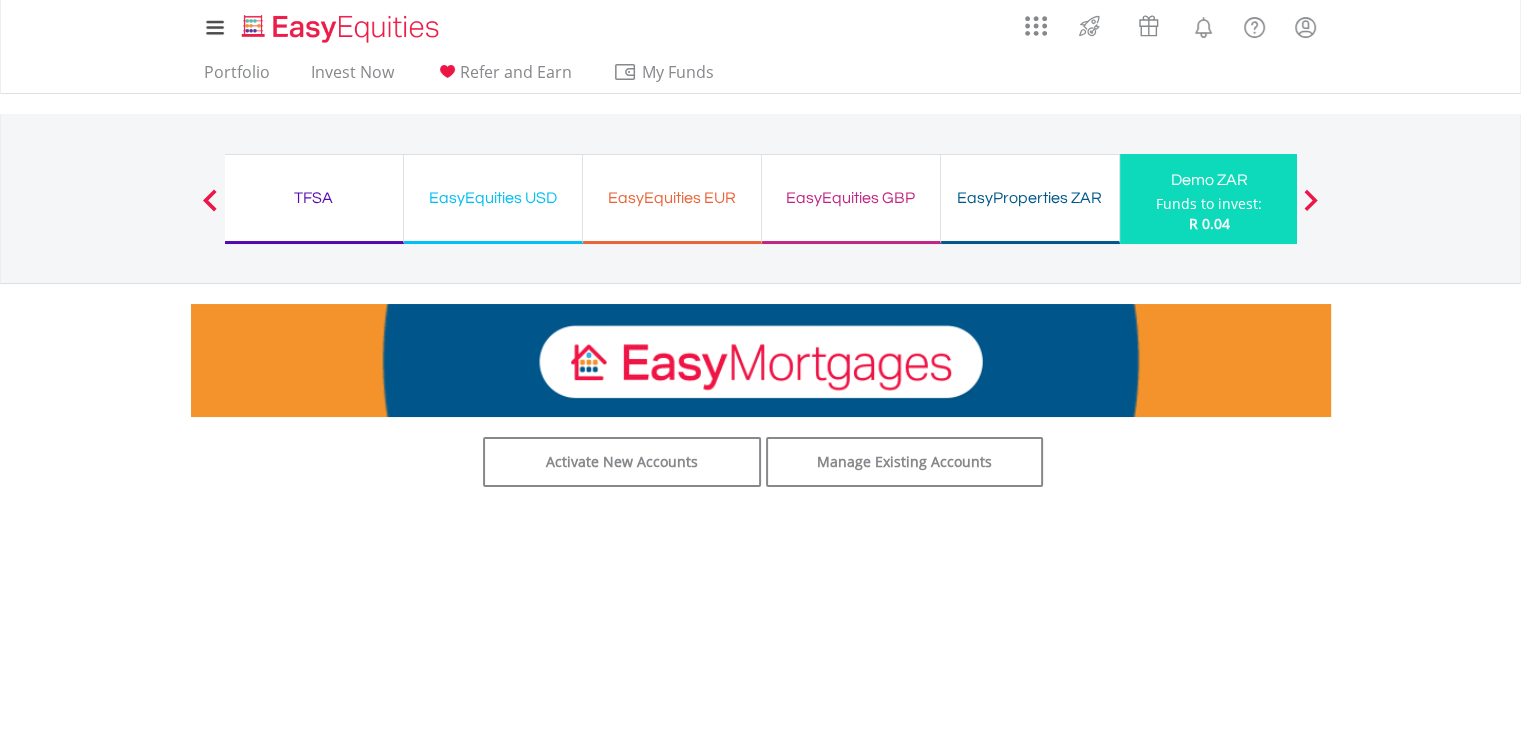 click on "Previous" at bounding box center [210, 209] 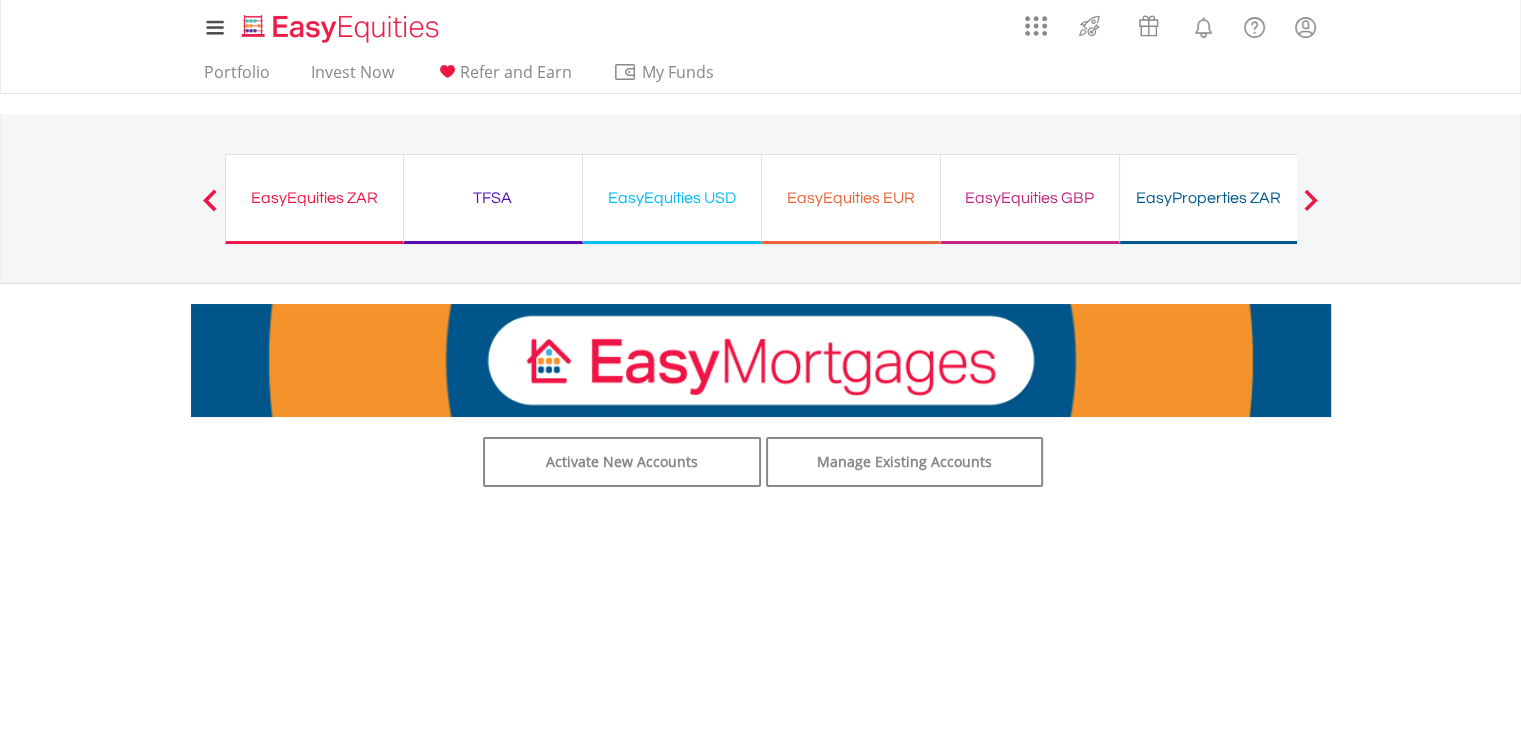 click on "Previous
EasyEquities ZAR
Funds to invest:
R 0.04
TFSA
Funds to invest:
R 0.04
EasyEquities USD
Funds to invest:
R 0.04 R 0.04 R 0.04" at bounding box center [761, 198] 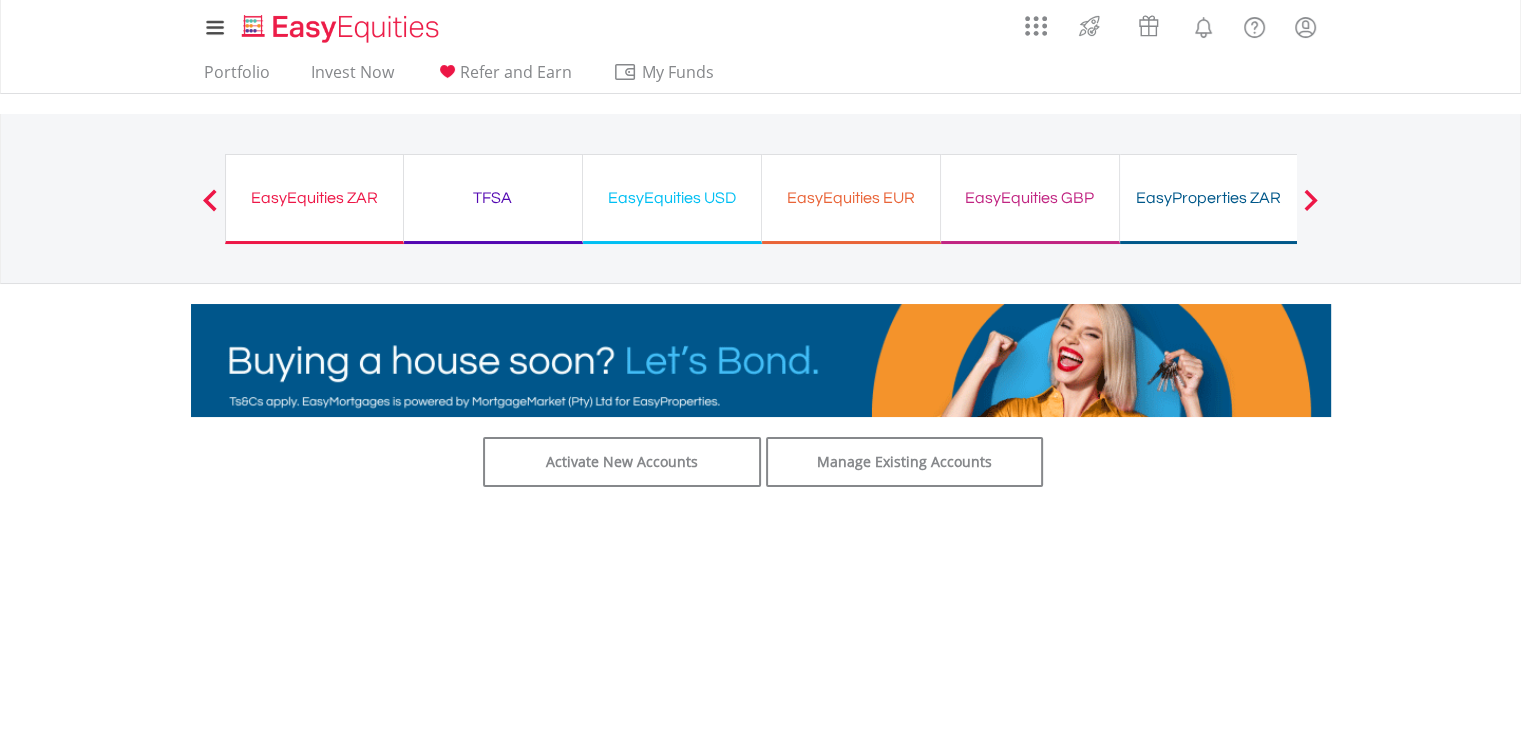click on "TFSA" at bounding box center (493, 198) 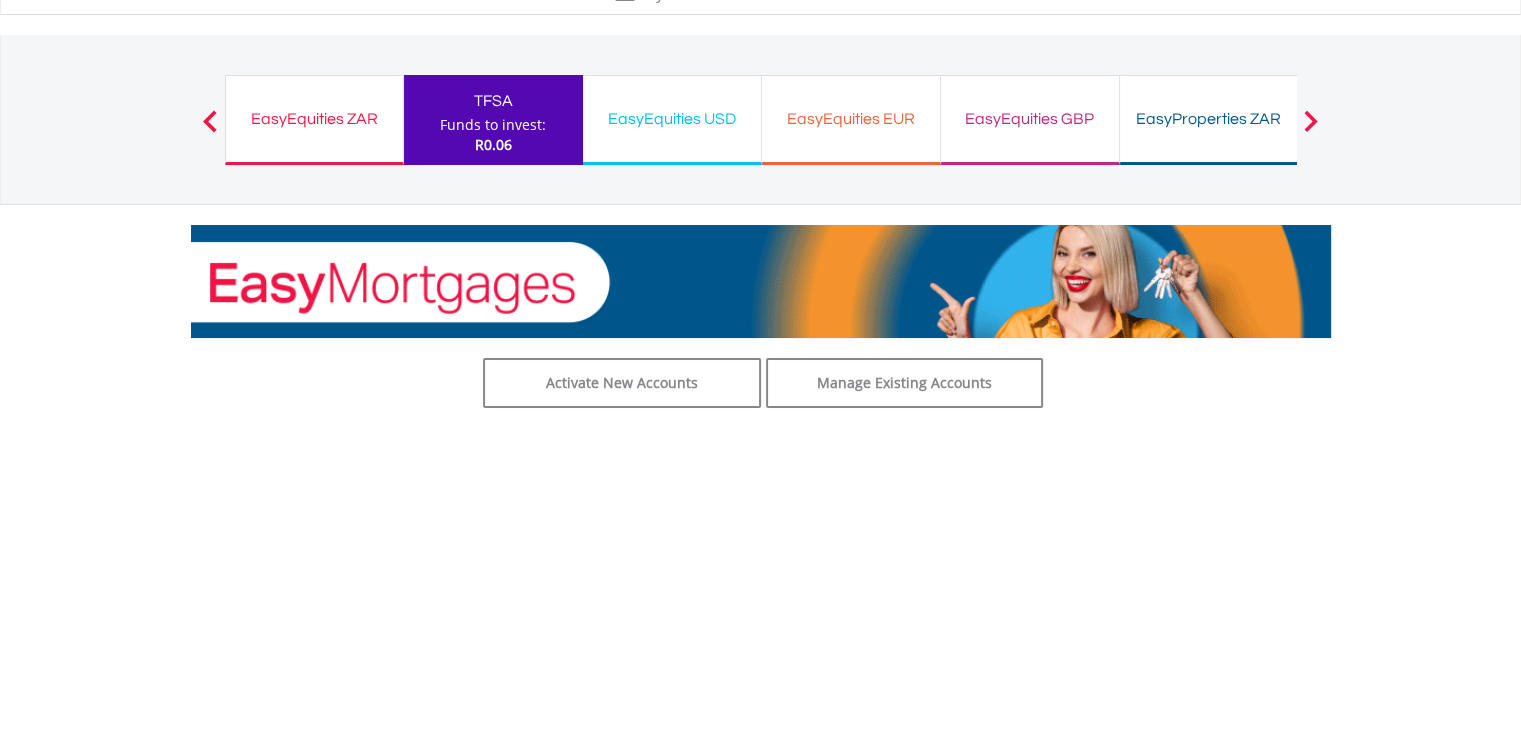 scroll, scrollTop: 0, scrollLeft: 0, axis: both 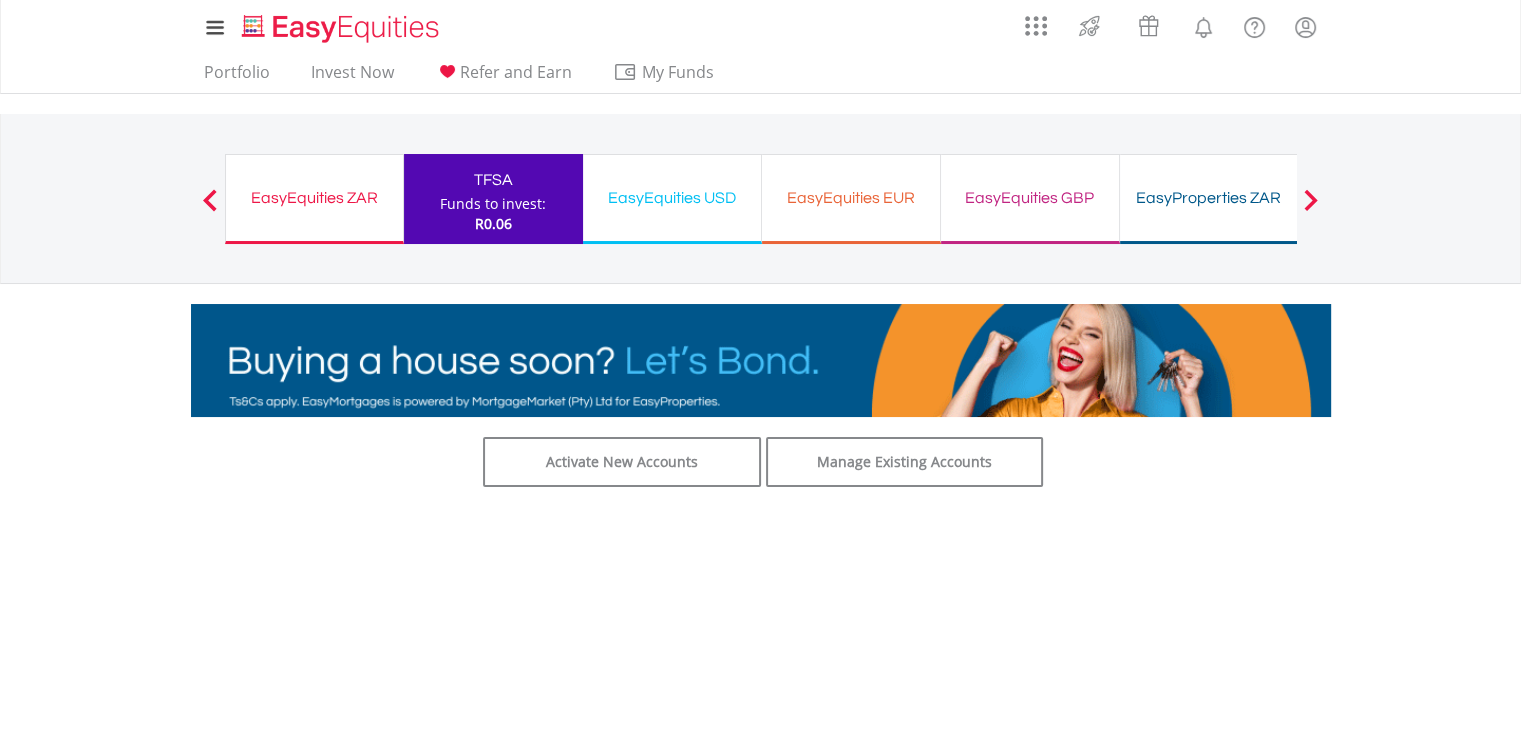 click on "EasyEquities ZAR" at bounding box center [314, 198] 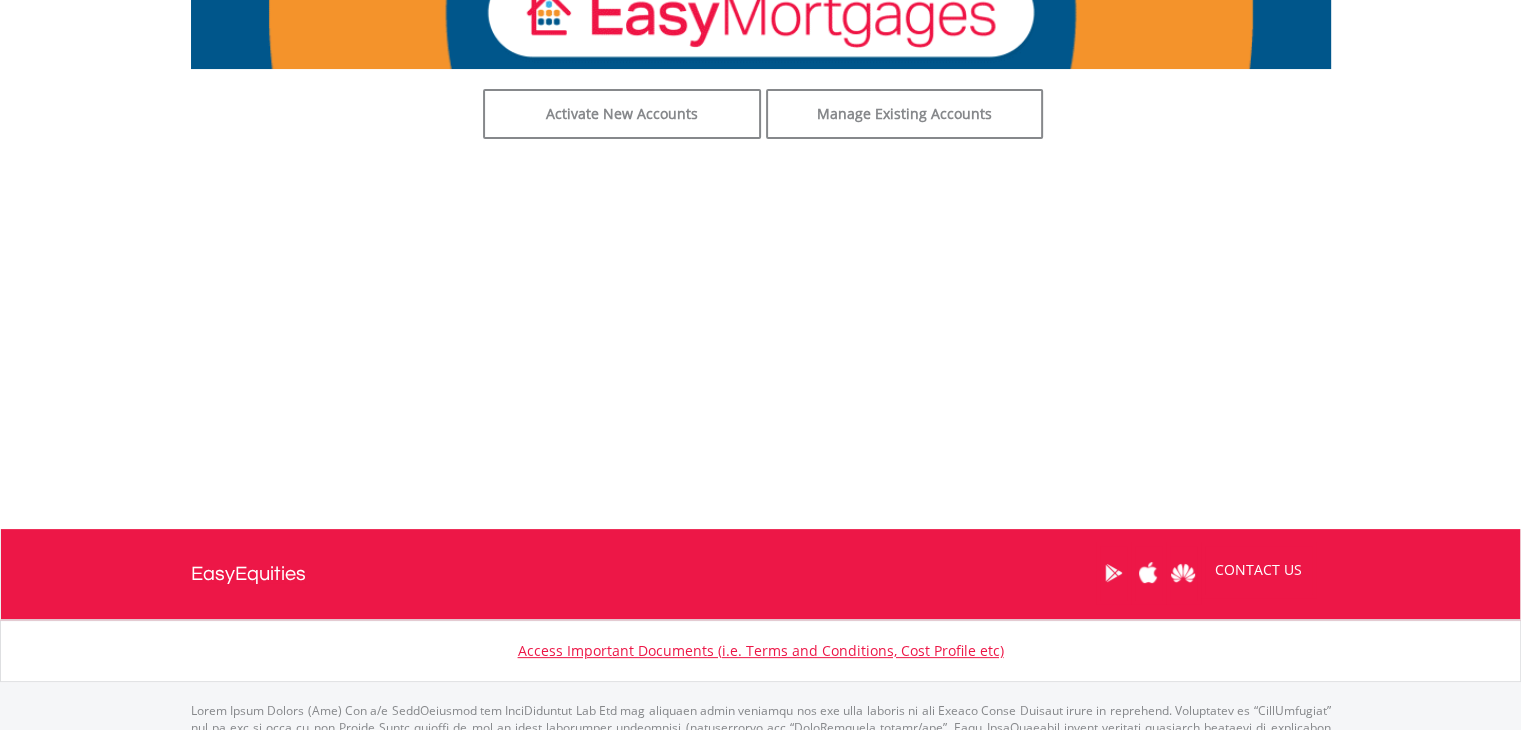 scroll, scrollTop: 0, scrollLeft: 0, axis: both 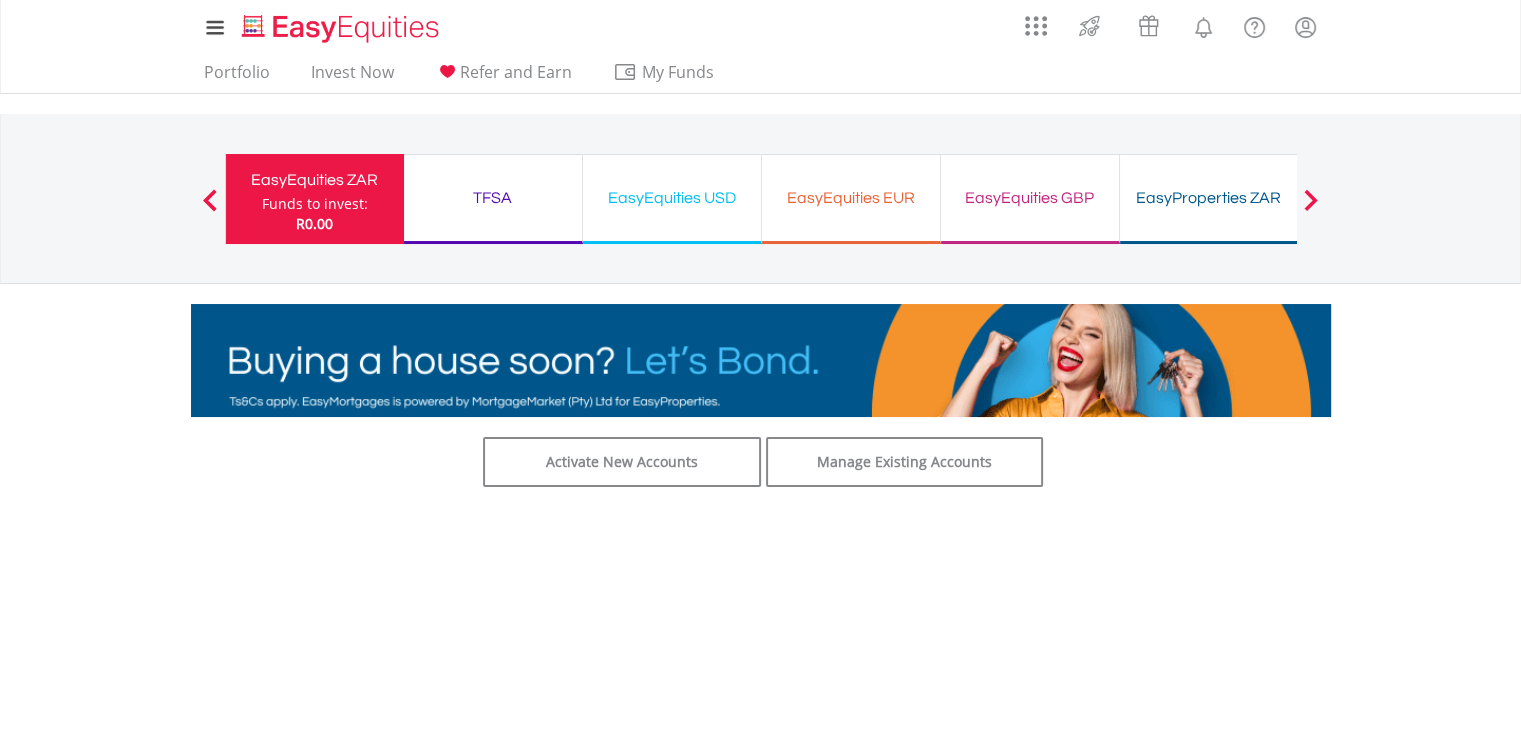 click on "TFSA
Funds to invest:
R0.00" at bounding box center (493, 199) 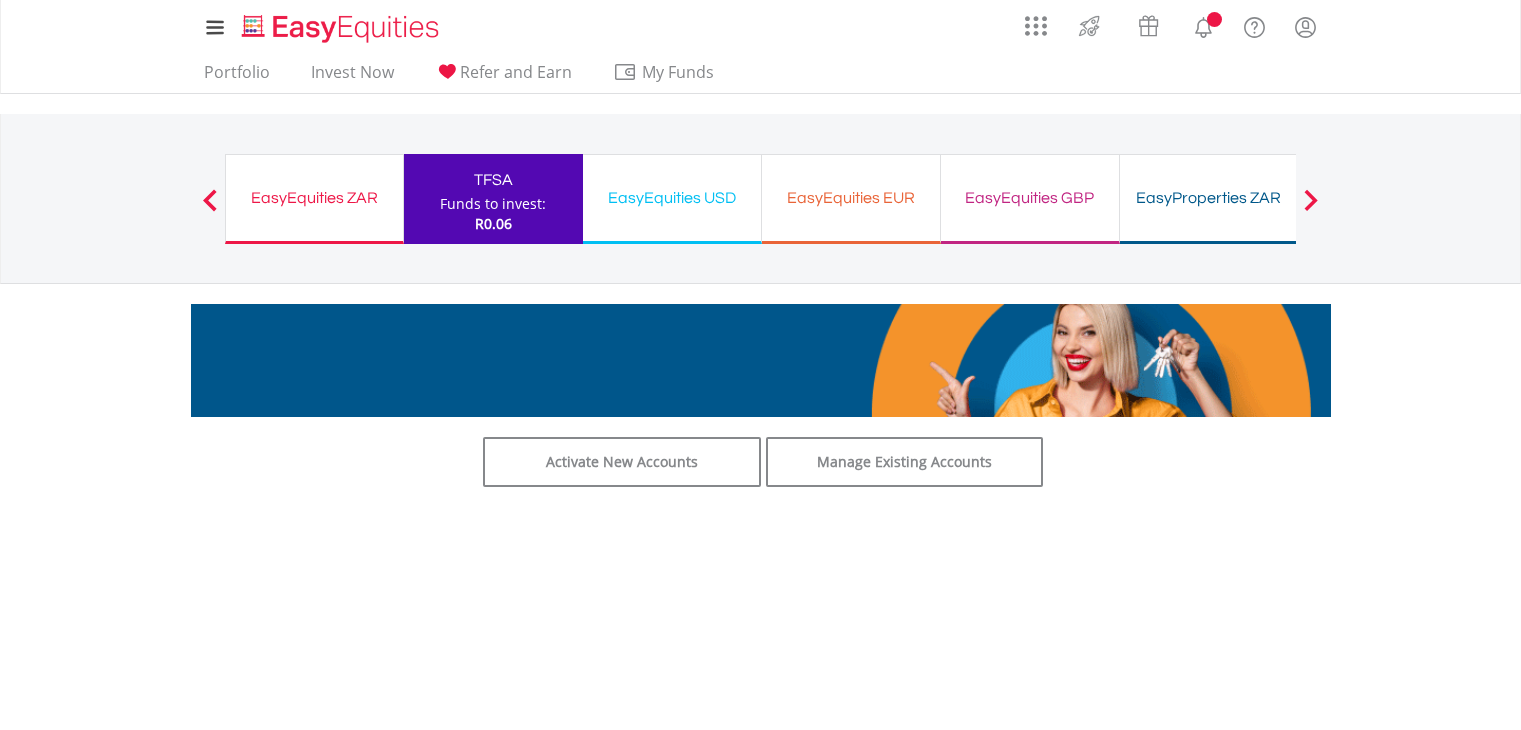 scroll, scrollTop: 0, scrollLeft: 0, axis: both 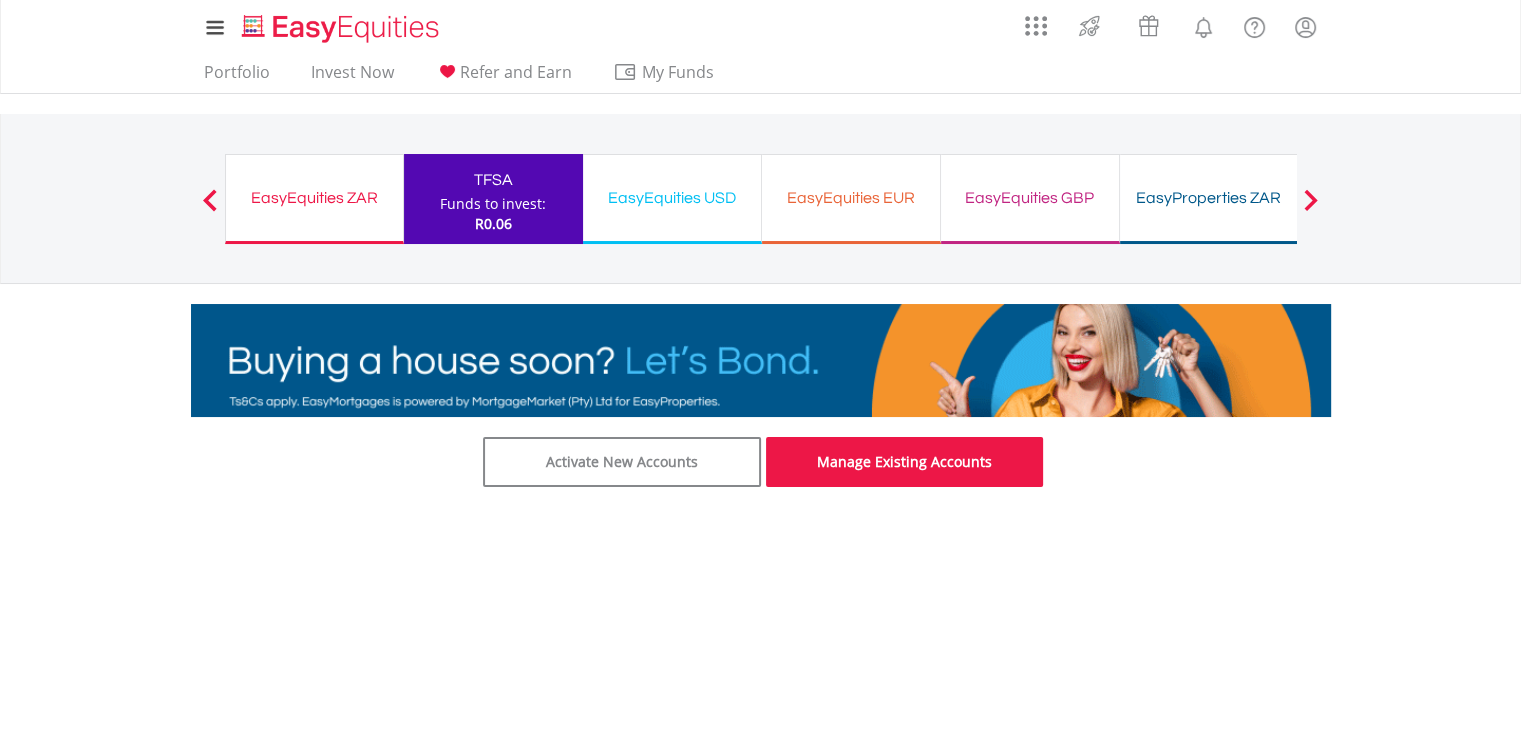 click on "Manage Existing Accounts" at bounding box center [905, 462] 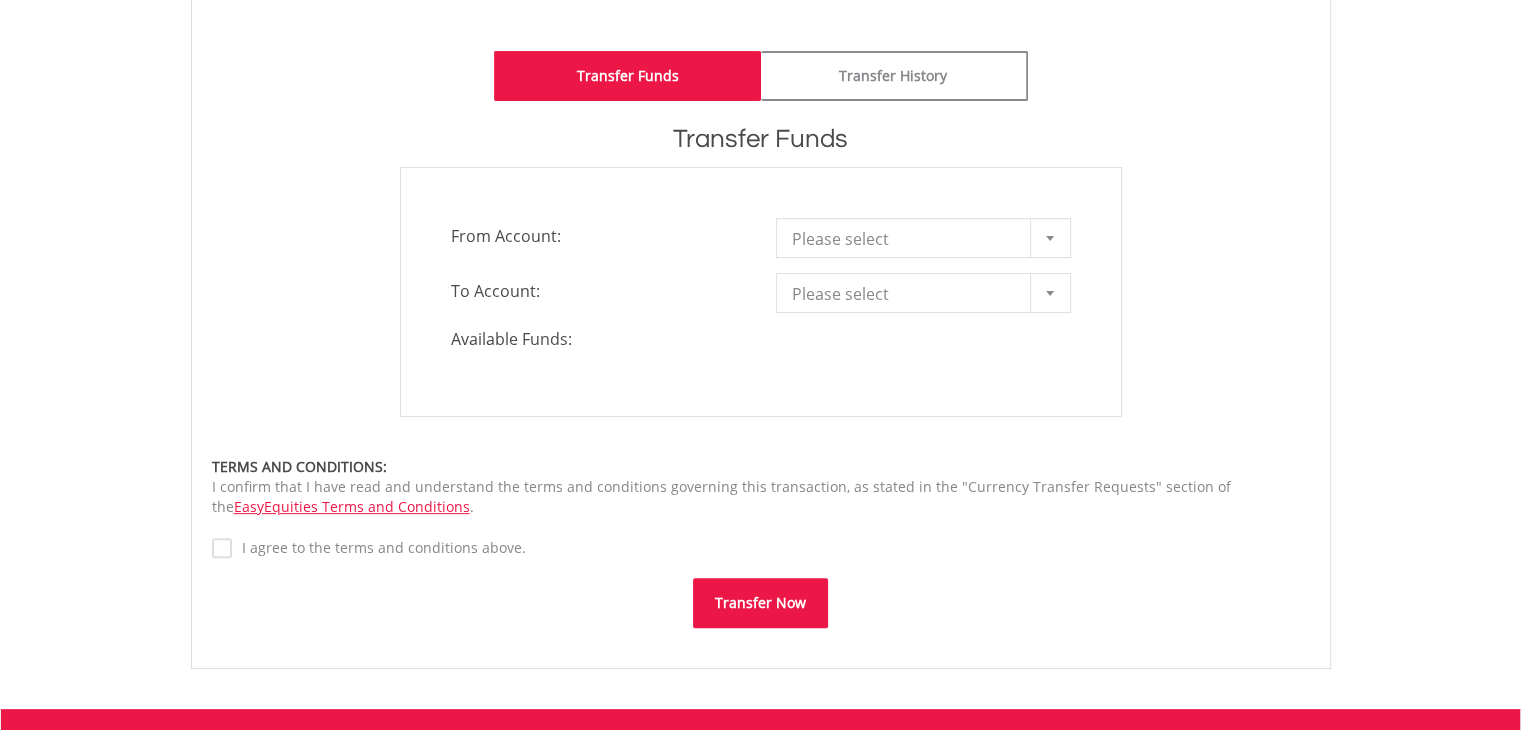 scroll, scrollTop: 600, scrollLeft: 0, axis: vertical 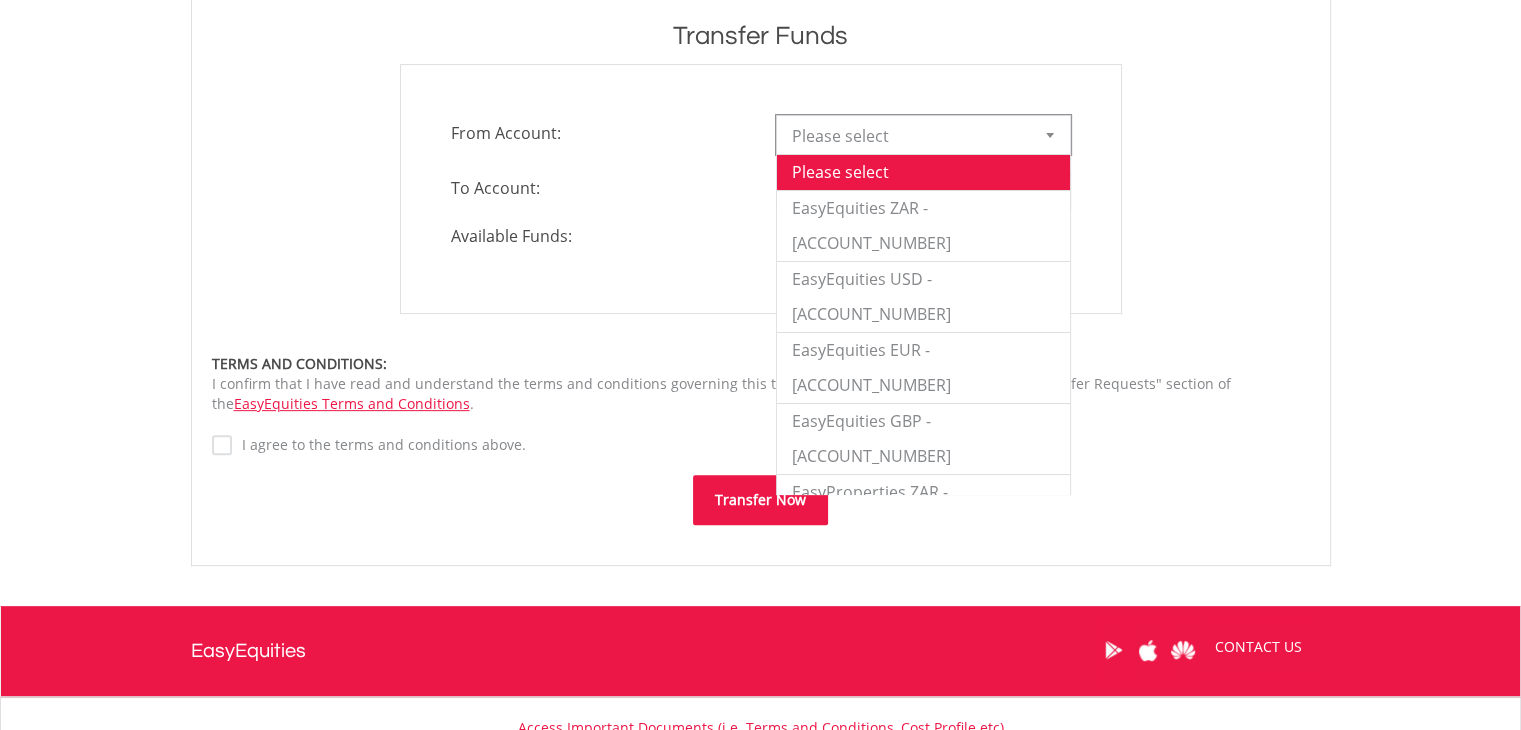 click on "Please select" at bounding box center [908, 136] 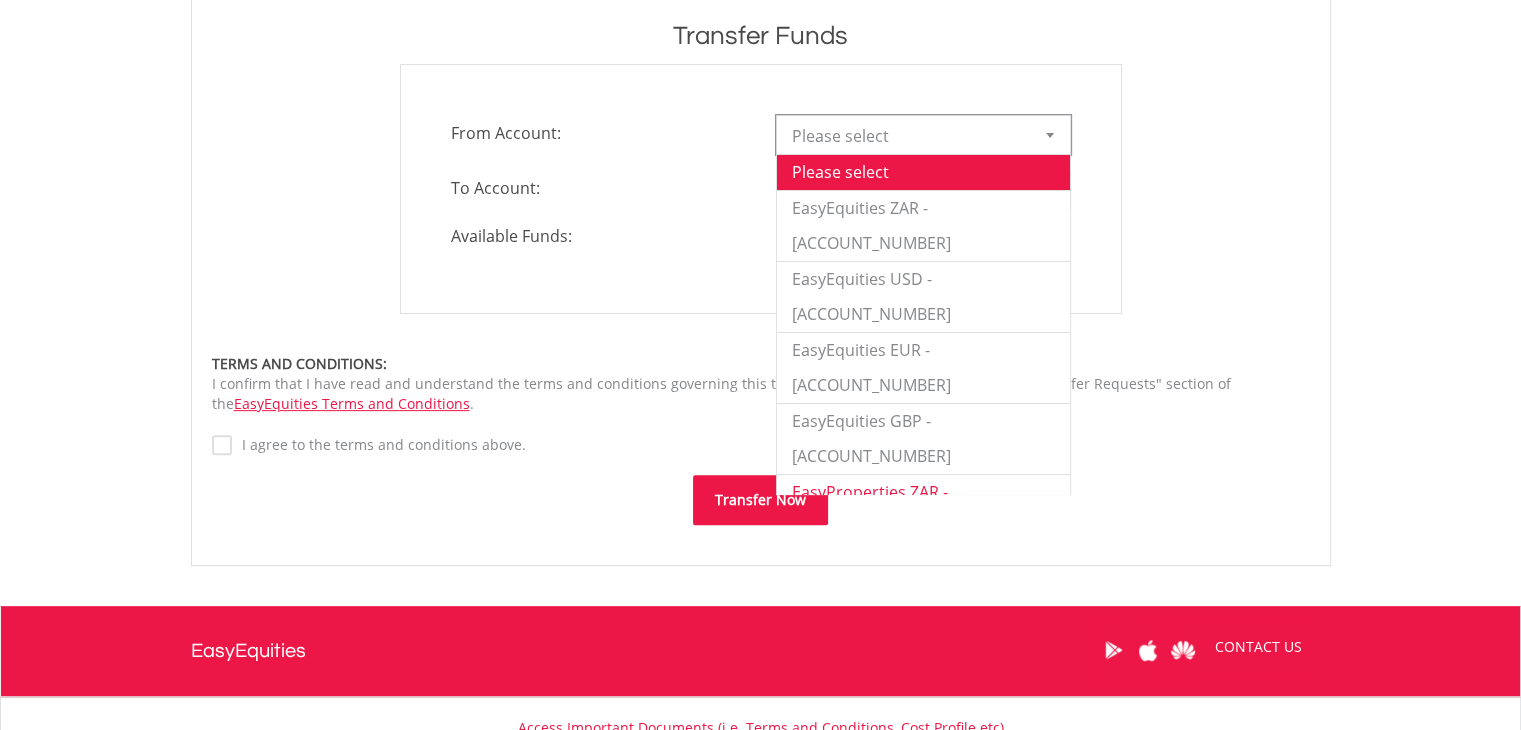 click on "EasyProperties ZAR - 10662691" at bounding box center (923, 509) 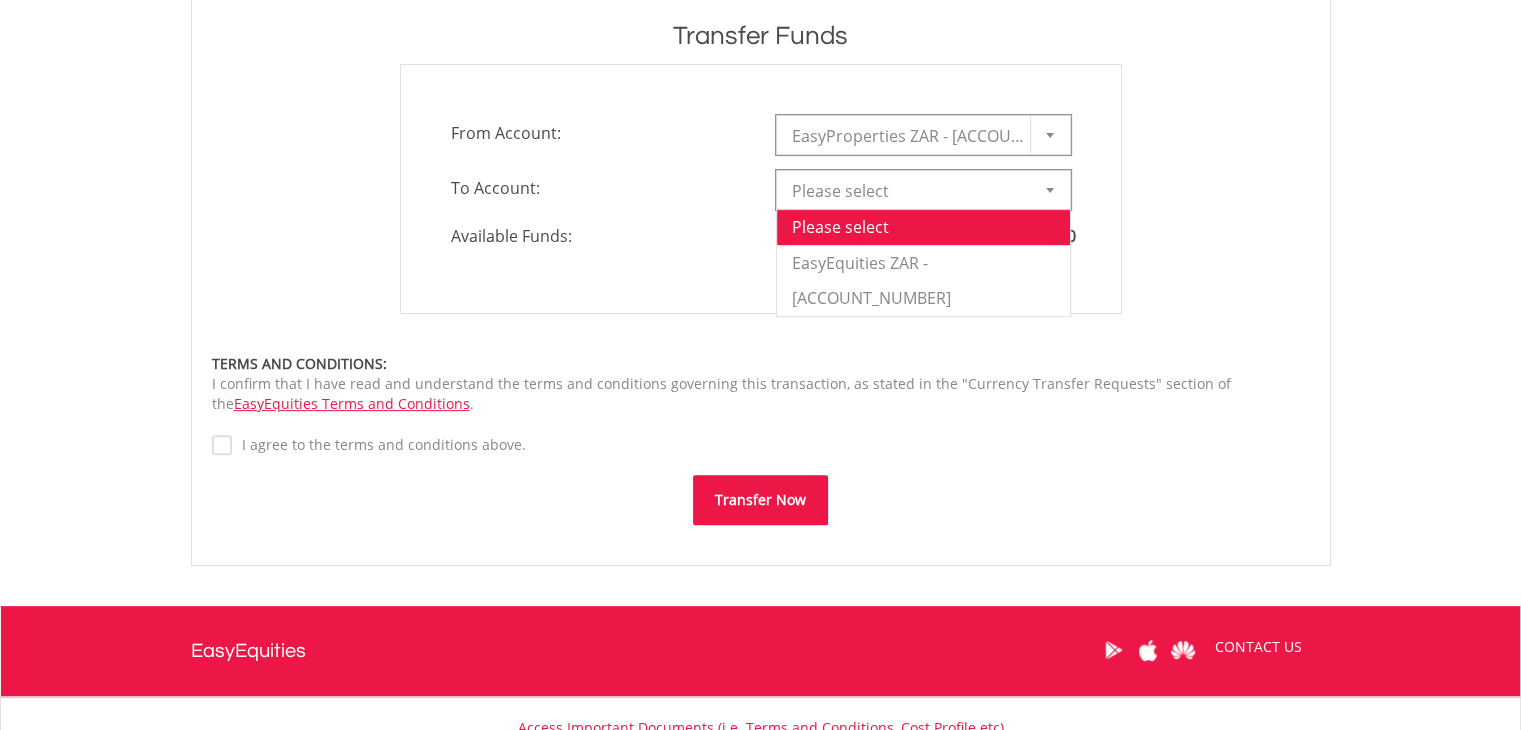 click on "Please select" at bounding box center (908, 191) 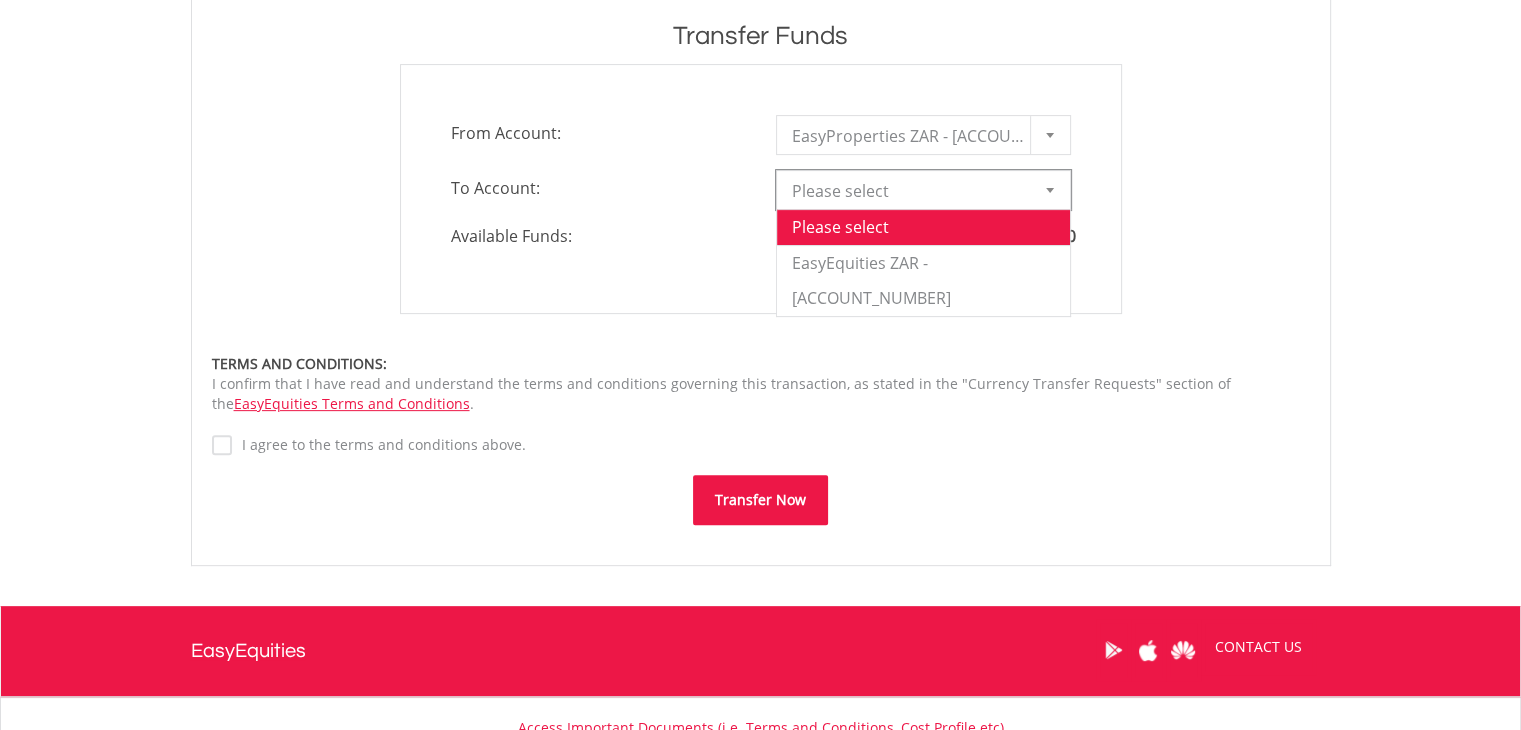 click on "**********" at bounding box center [761, 189] 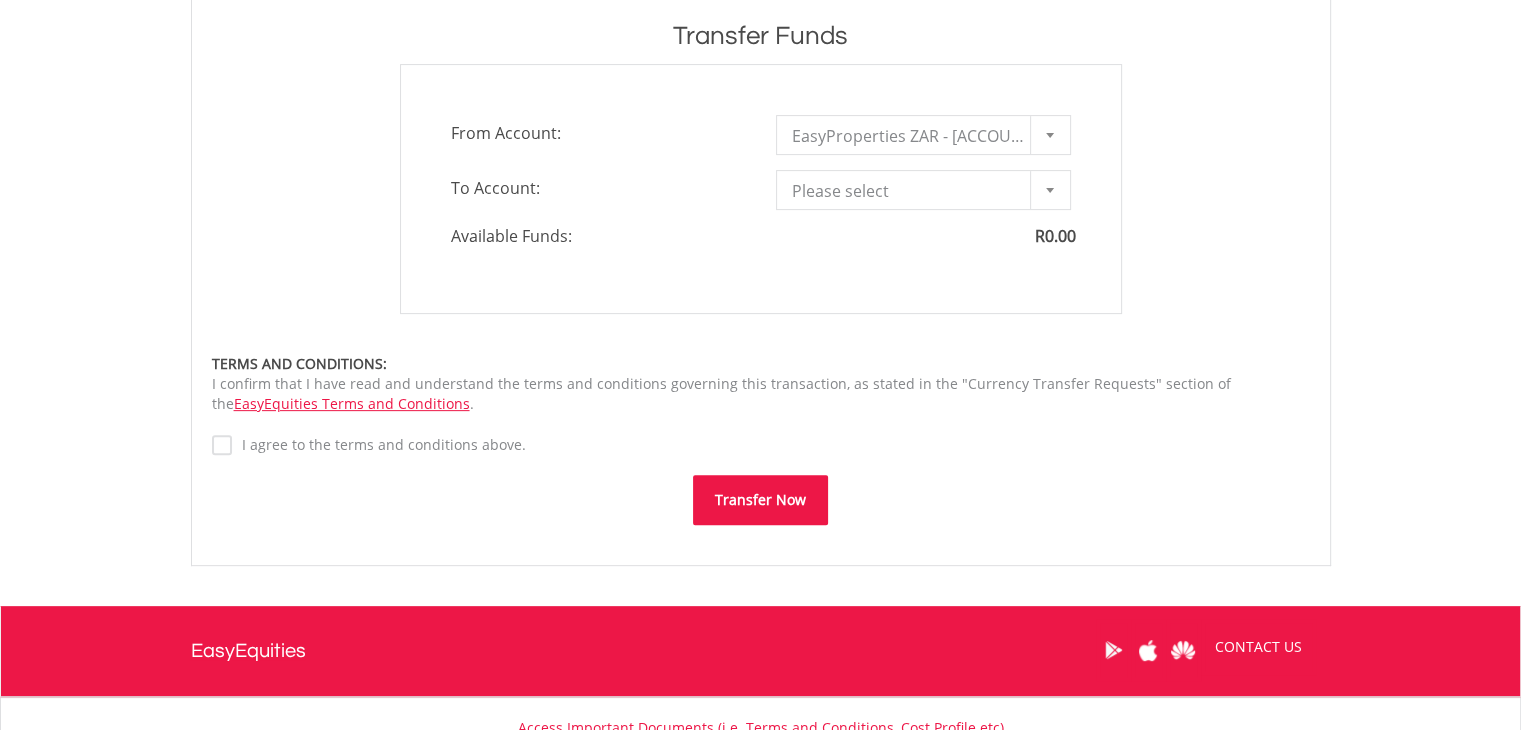 click on "EasyProperties ZAR - 10662691" at bounding box center (908, 136) 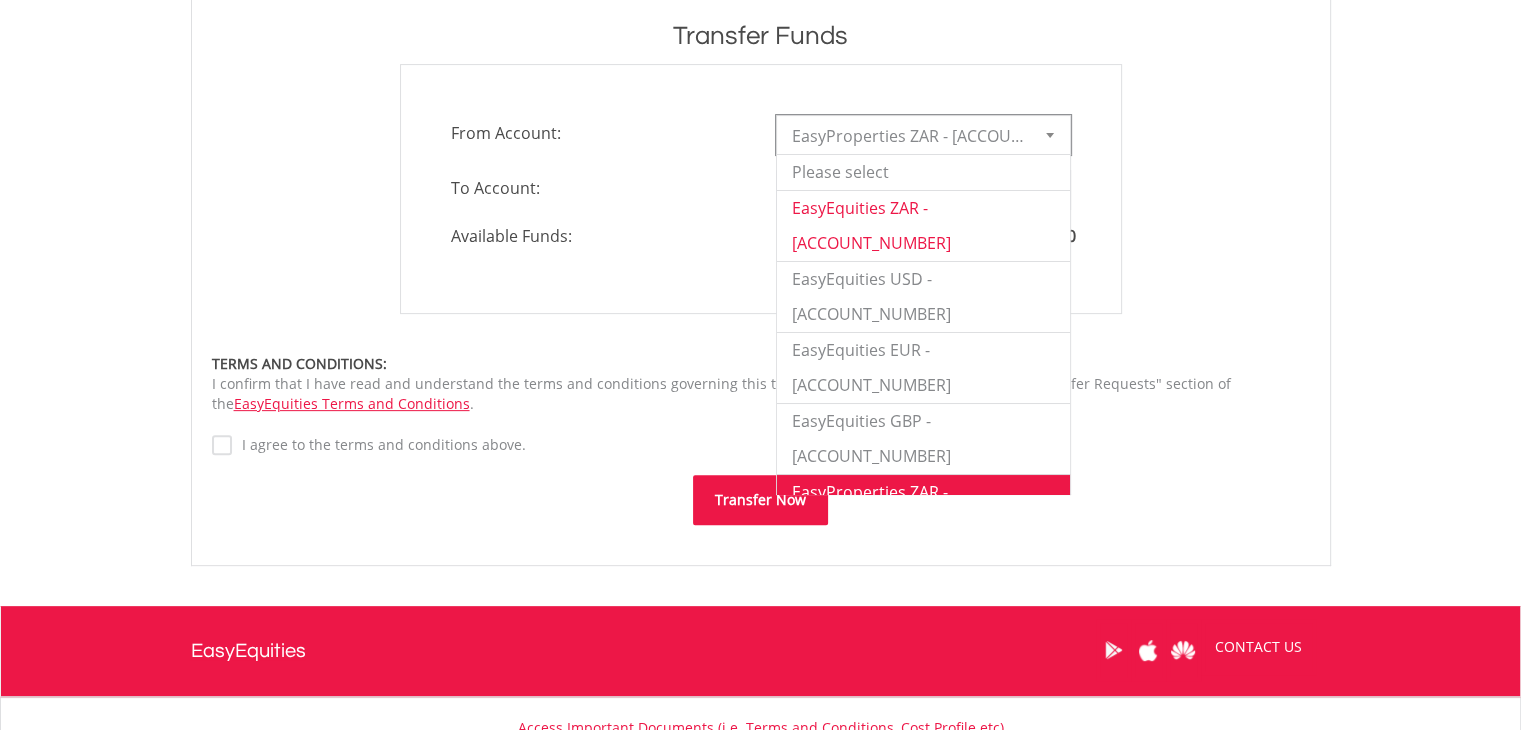 click on "EasyEquities ZAR - 4063661" at bounding box center [923, 225] 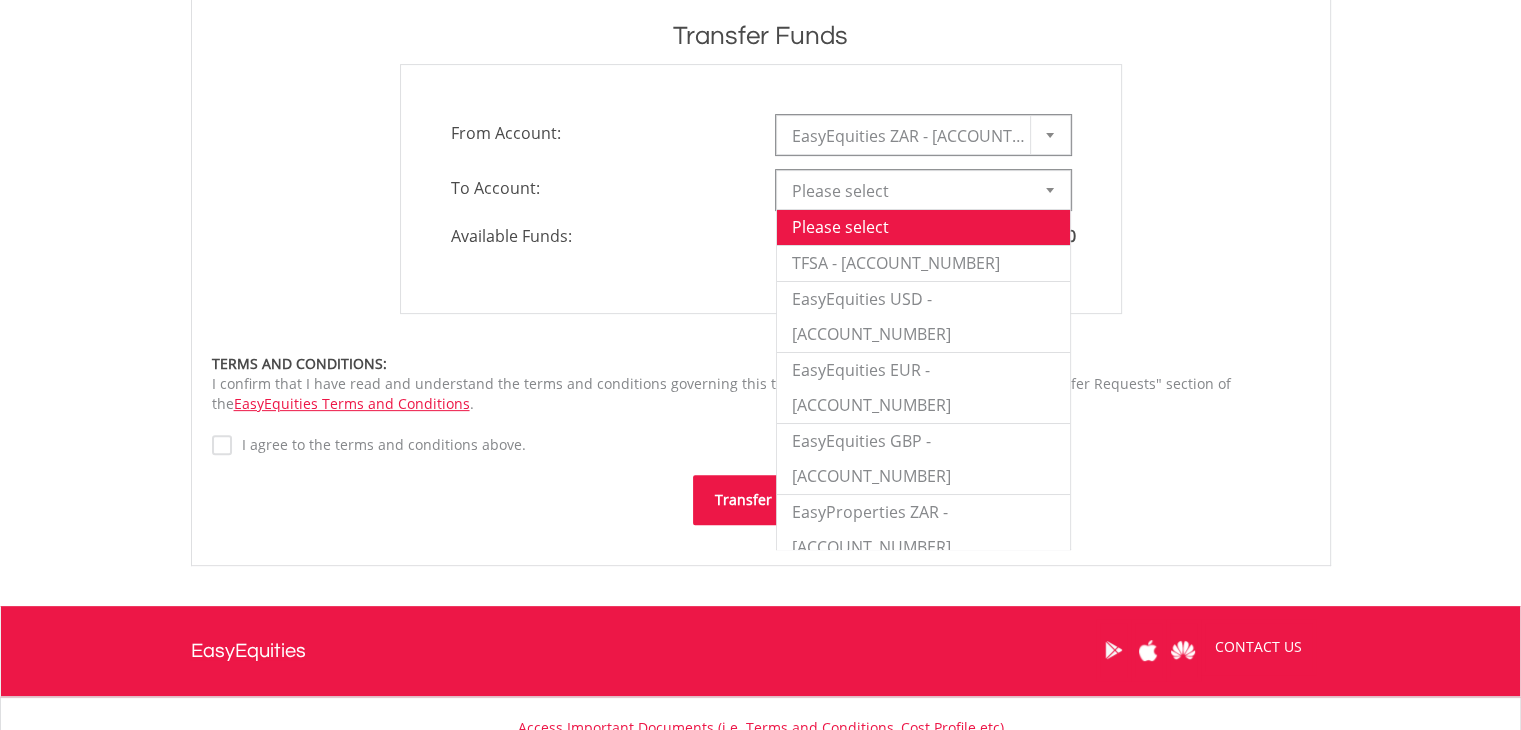 click on "Please select" at bounding box center (908, 191) 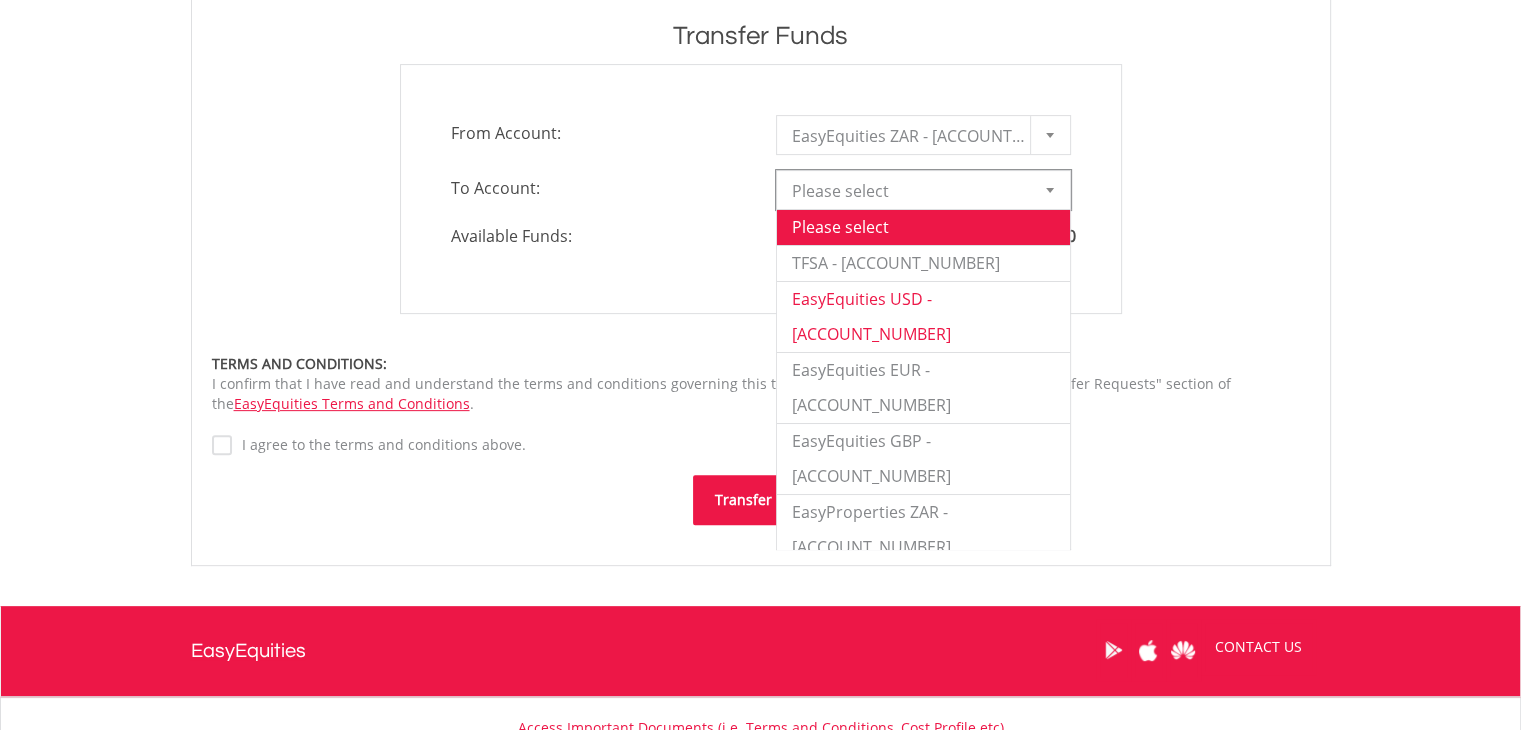 click on "EasyEquities USD - 4063664" at bounding box center [923, 316] 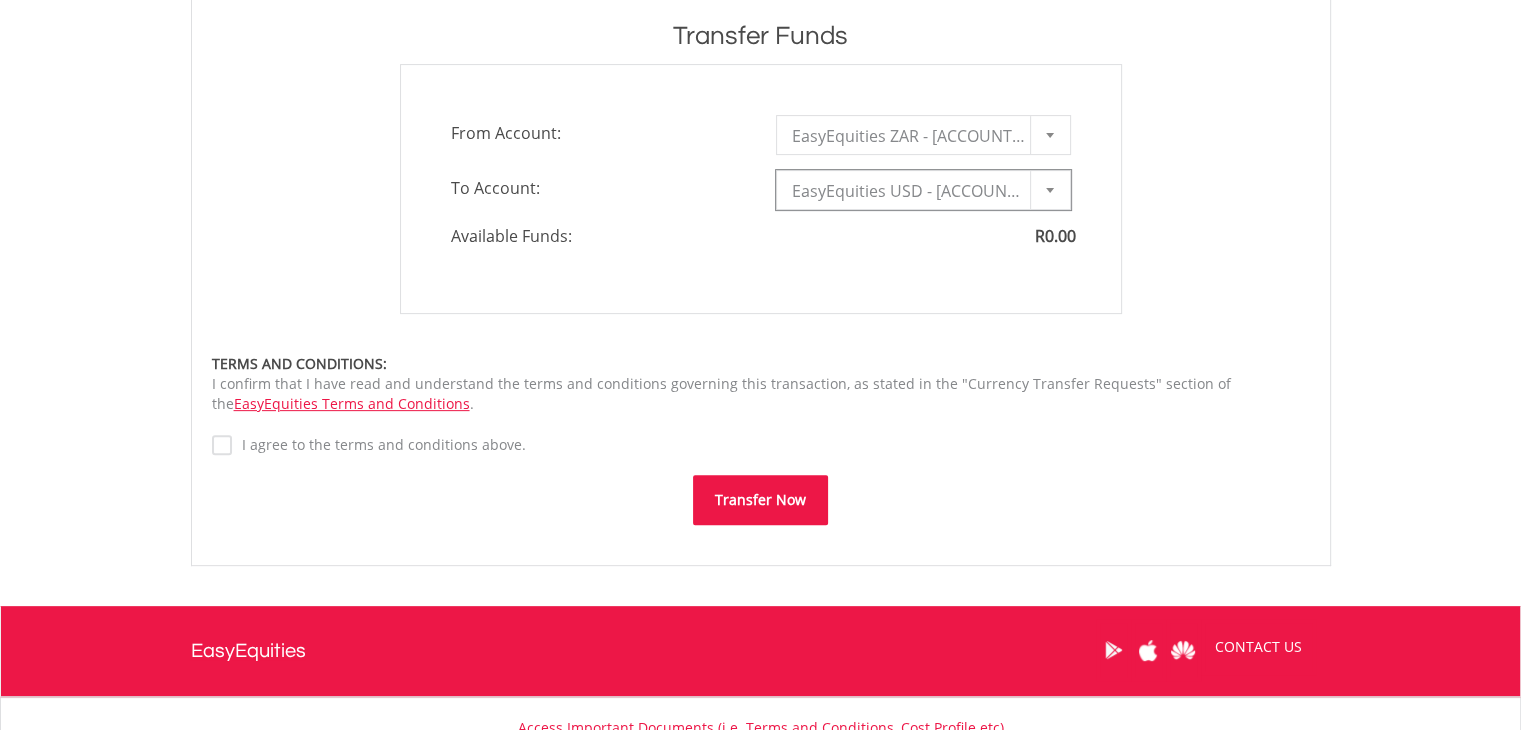 type on "*" 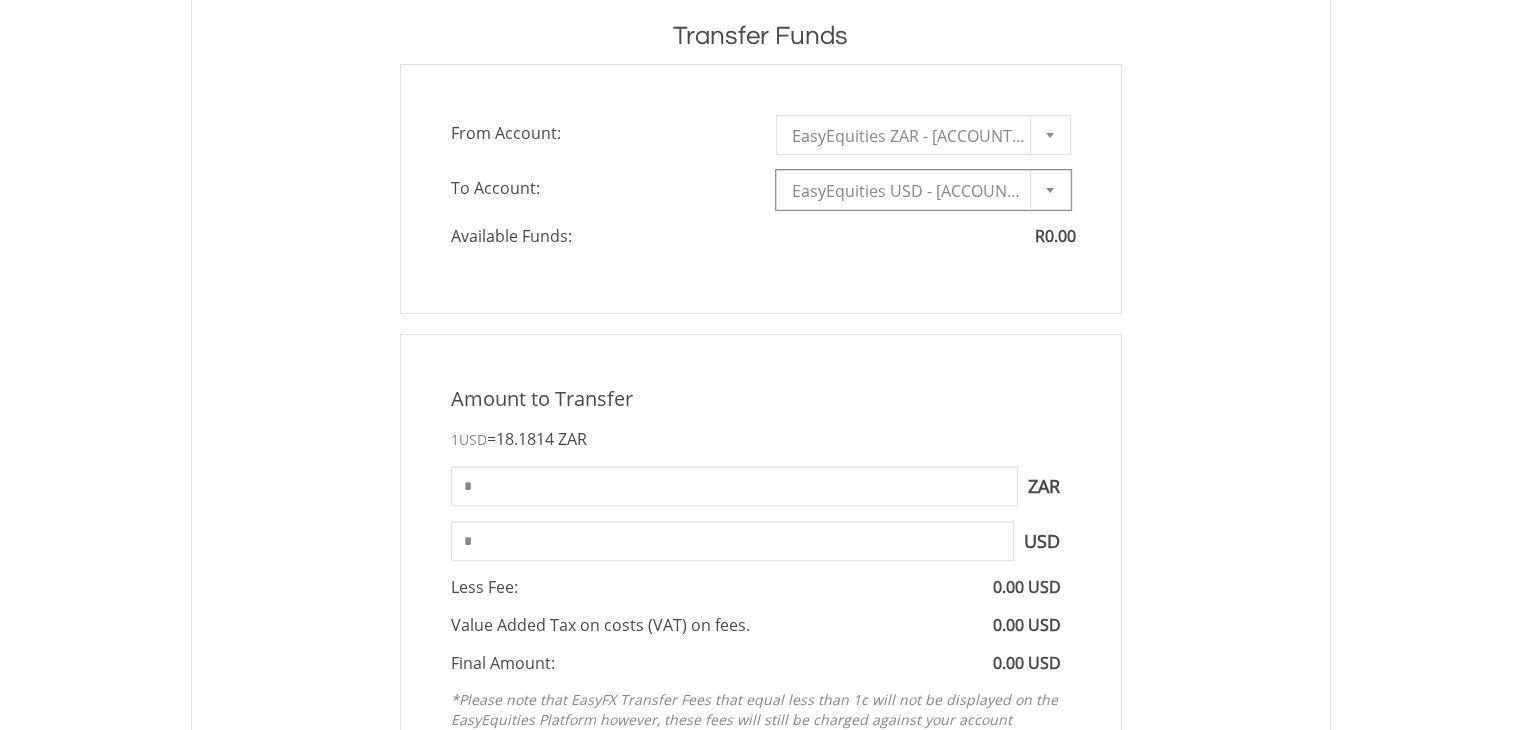 click on "EasyEquities USD - 4063664" at bounding box center (908, 191) 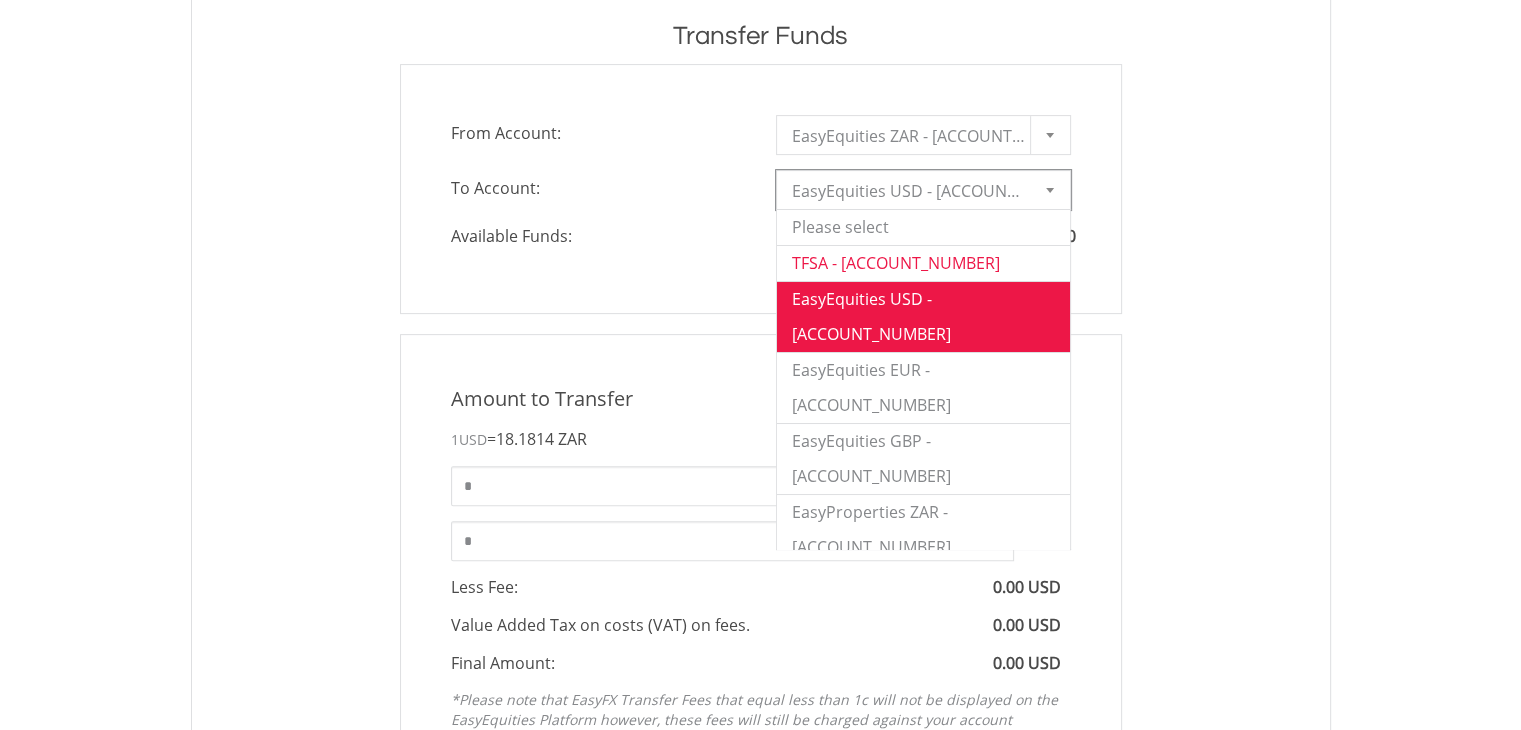 click on "TFSA - 4063662" at bounding box center [923, 263] 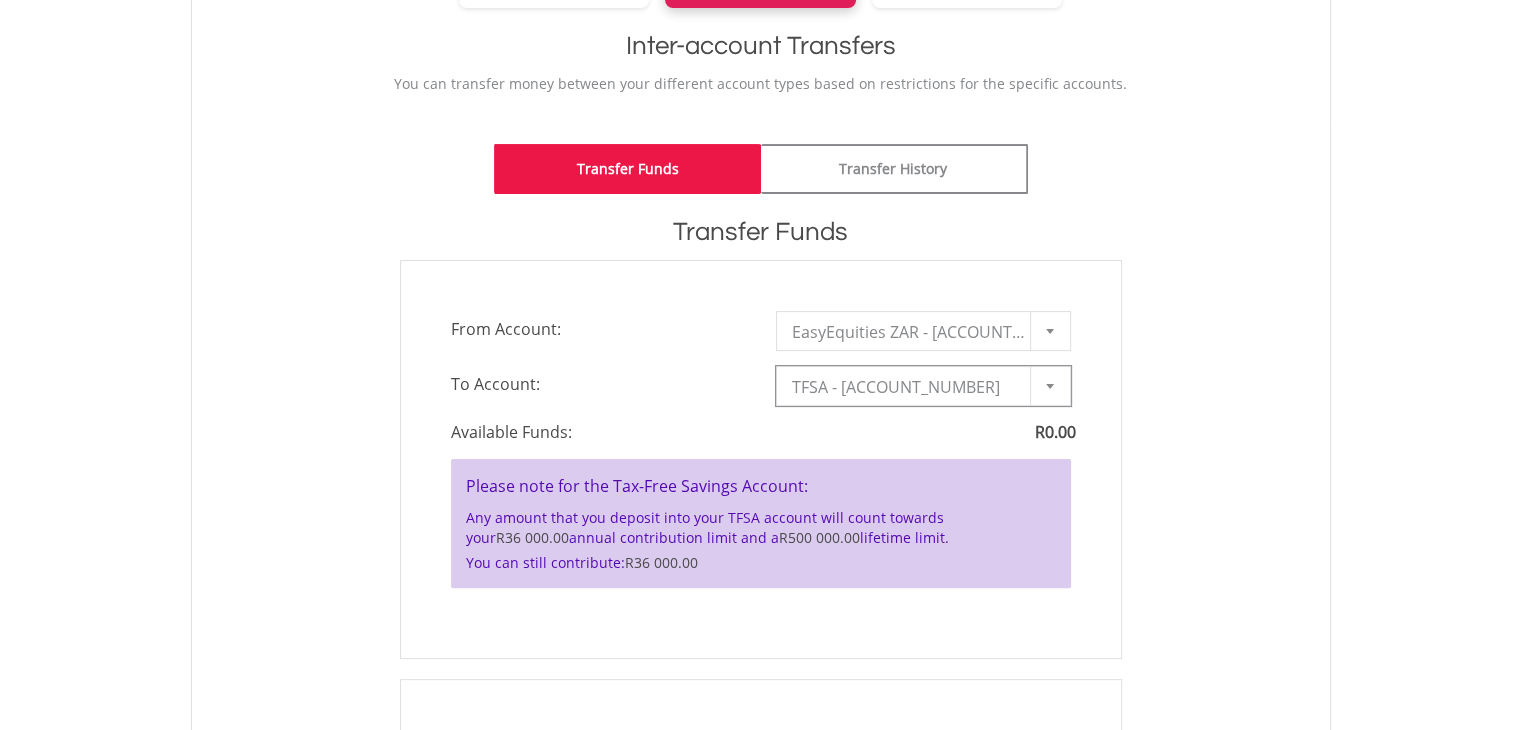 scroll, scrollTop: 435, scrollLeft: 0, axis: vertical 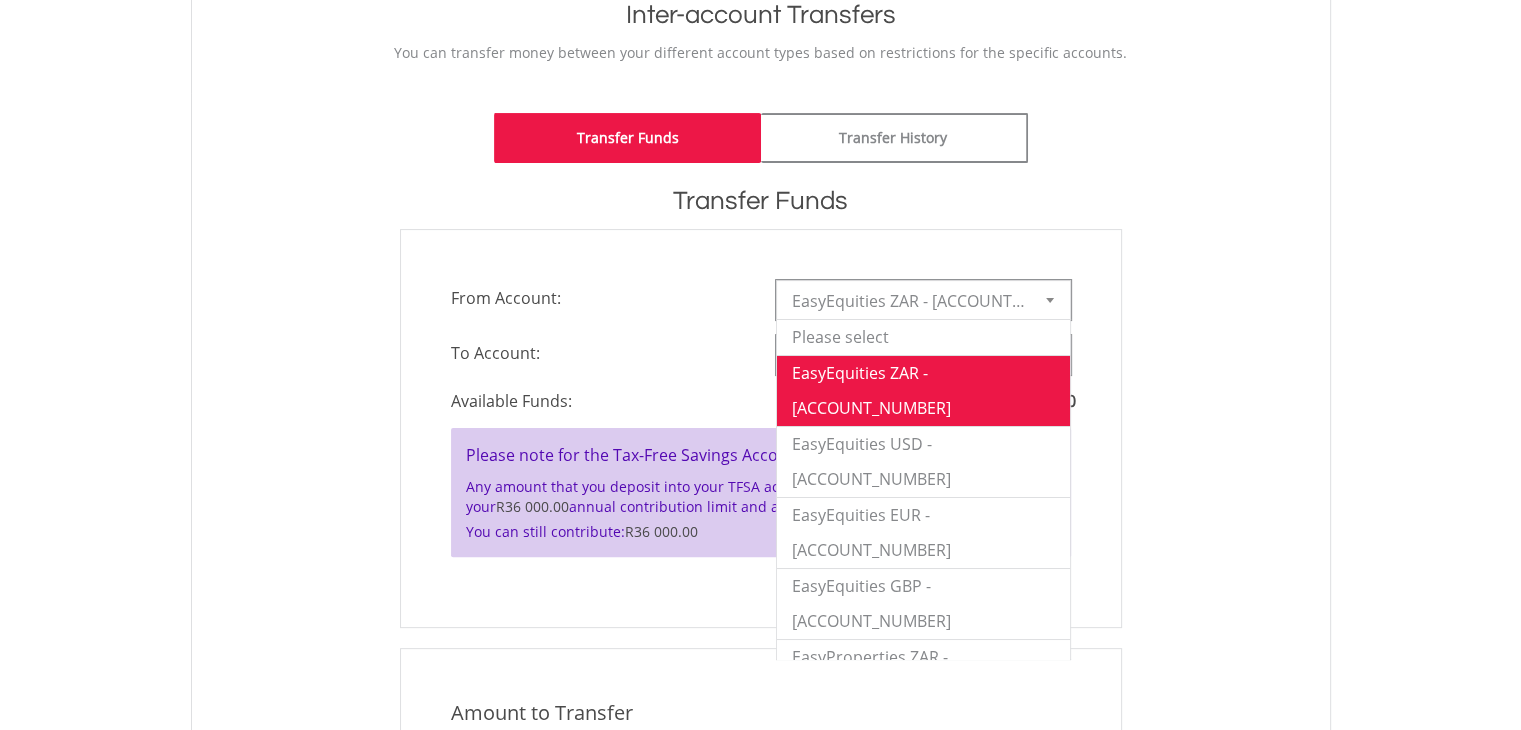 click on "EasyEquities ZAR - 4063661" at bounding box center (908, 301) 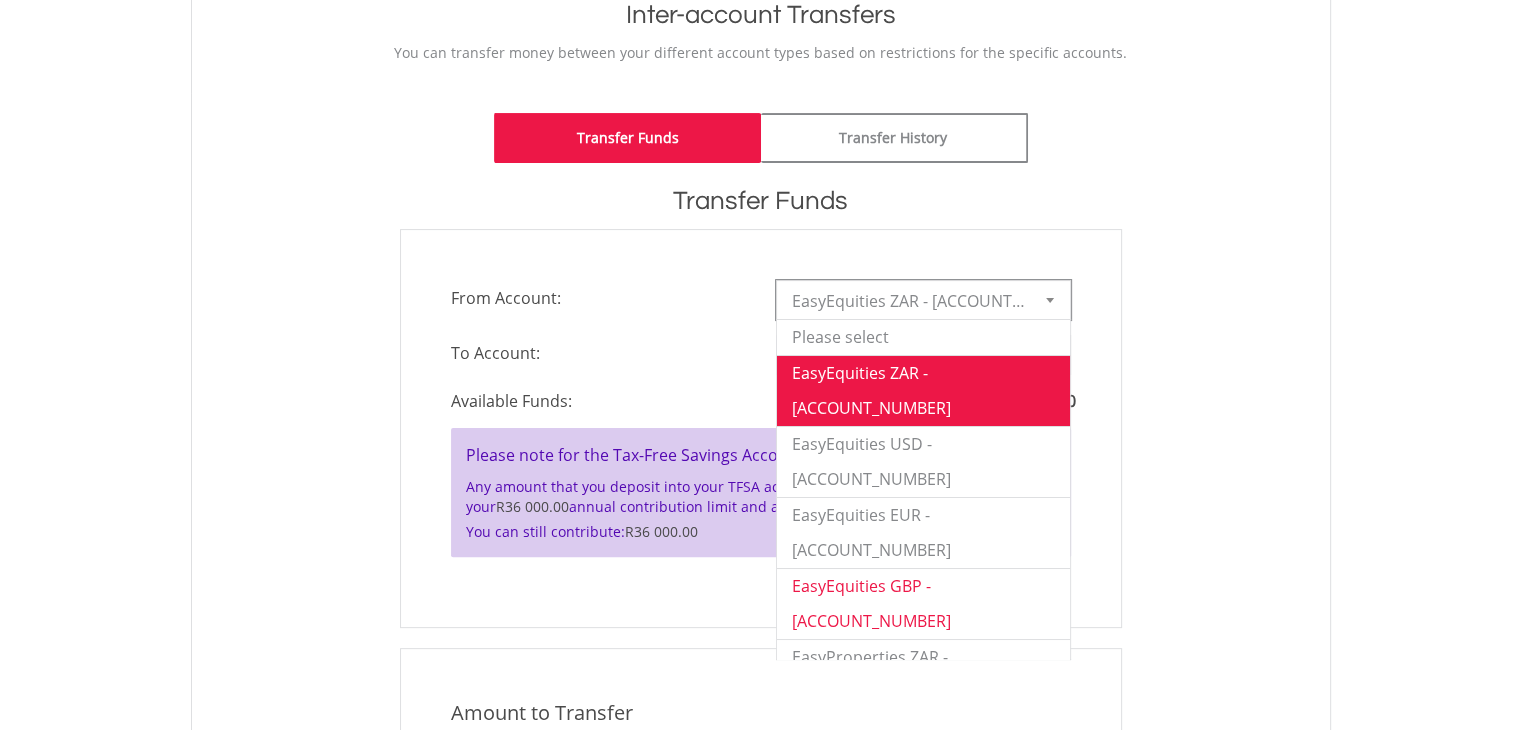 click on "EasyEquities GBP - 10662685" at bounding box center [923, 603] 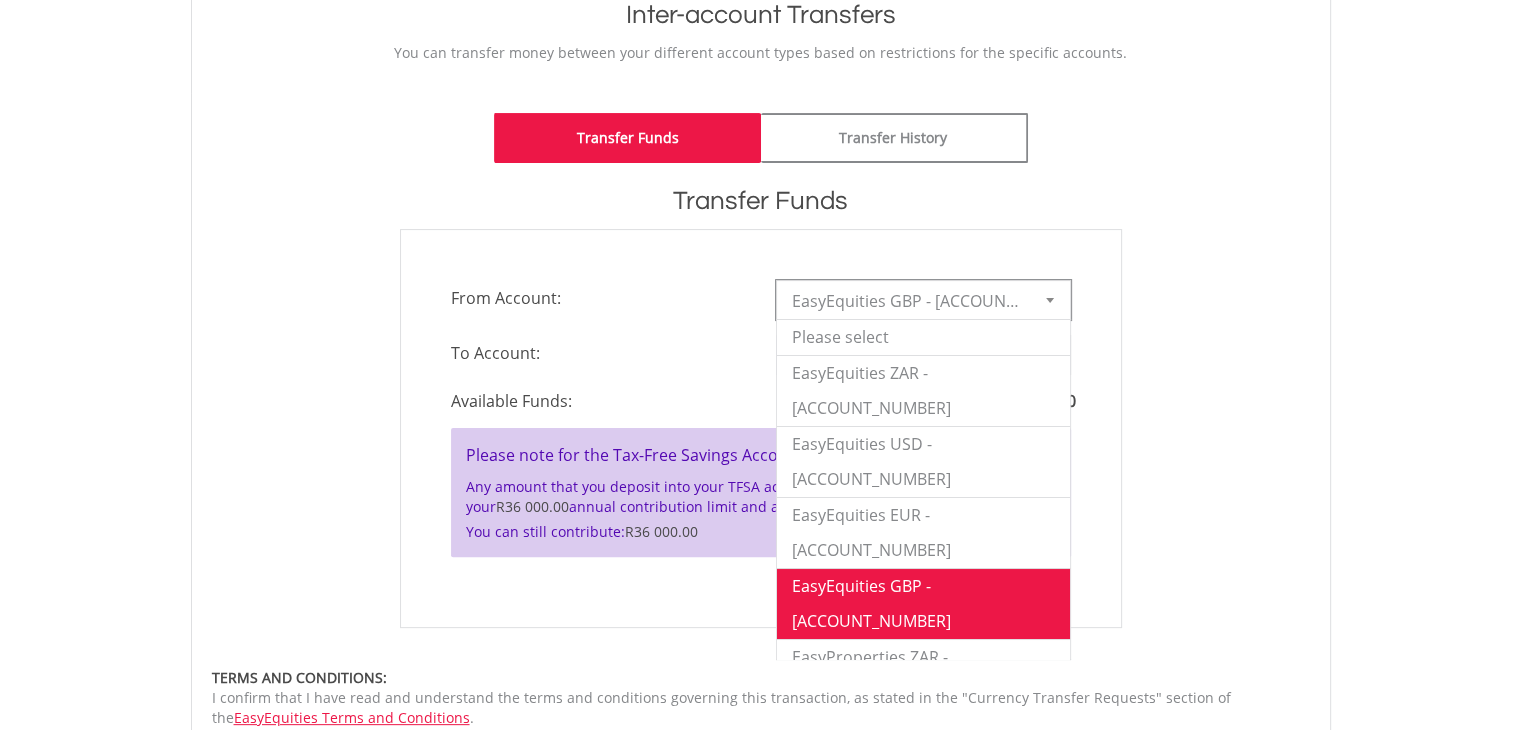 click on "EasyEquities GBP - 10662685" at bounding box center [908, 301] 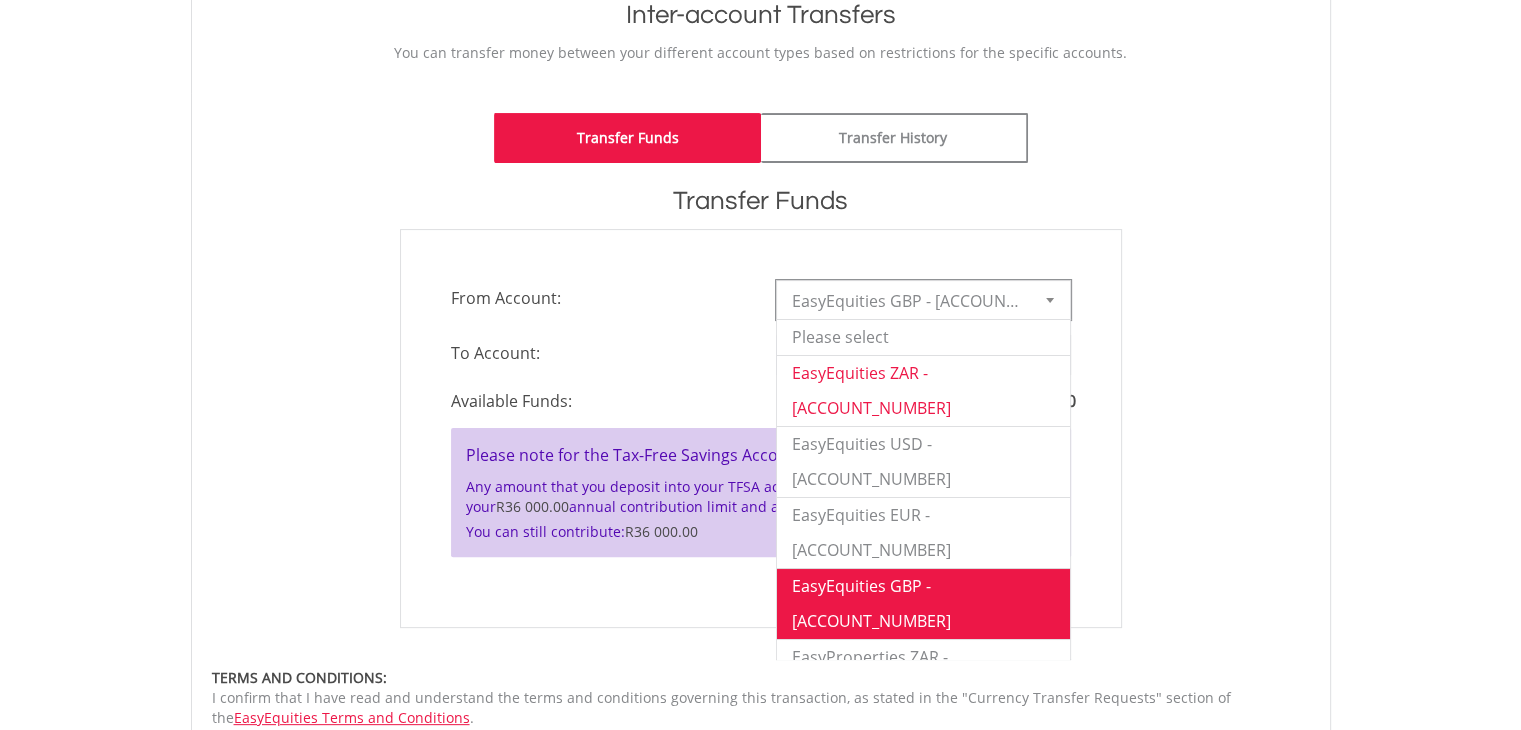 click on "EasyEquities ZAR - 4063661" at bounding box center (923, 390) 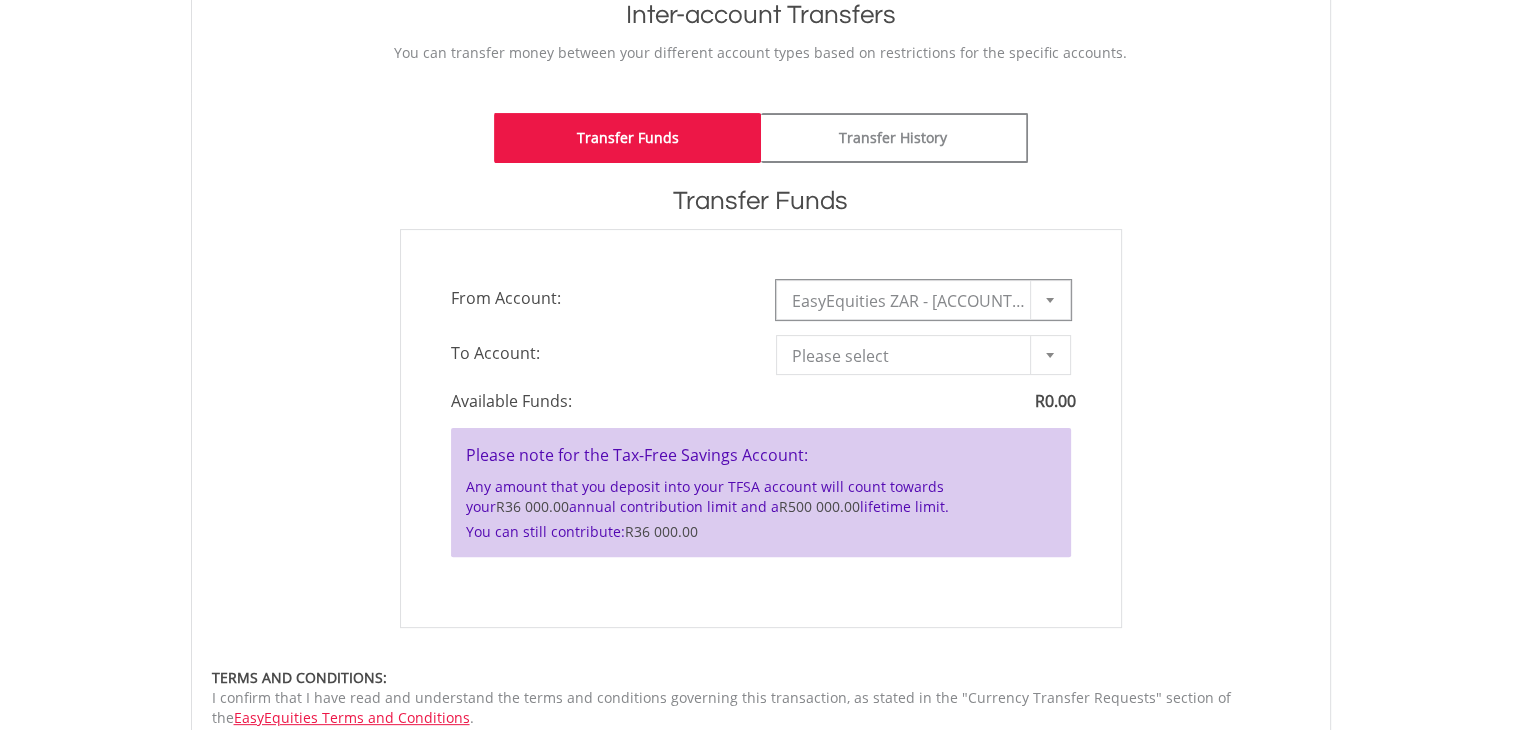 click on "EasyEquities ZAR - 4063661" at bounding box center [908, 301] 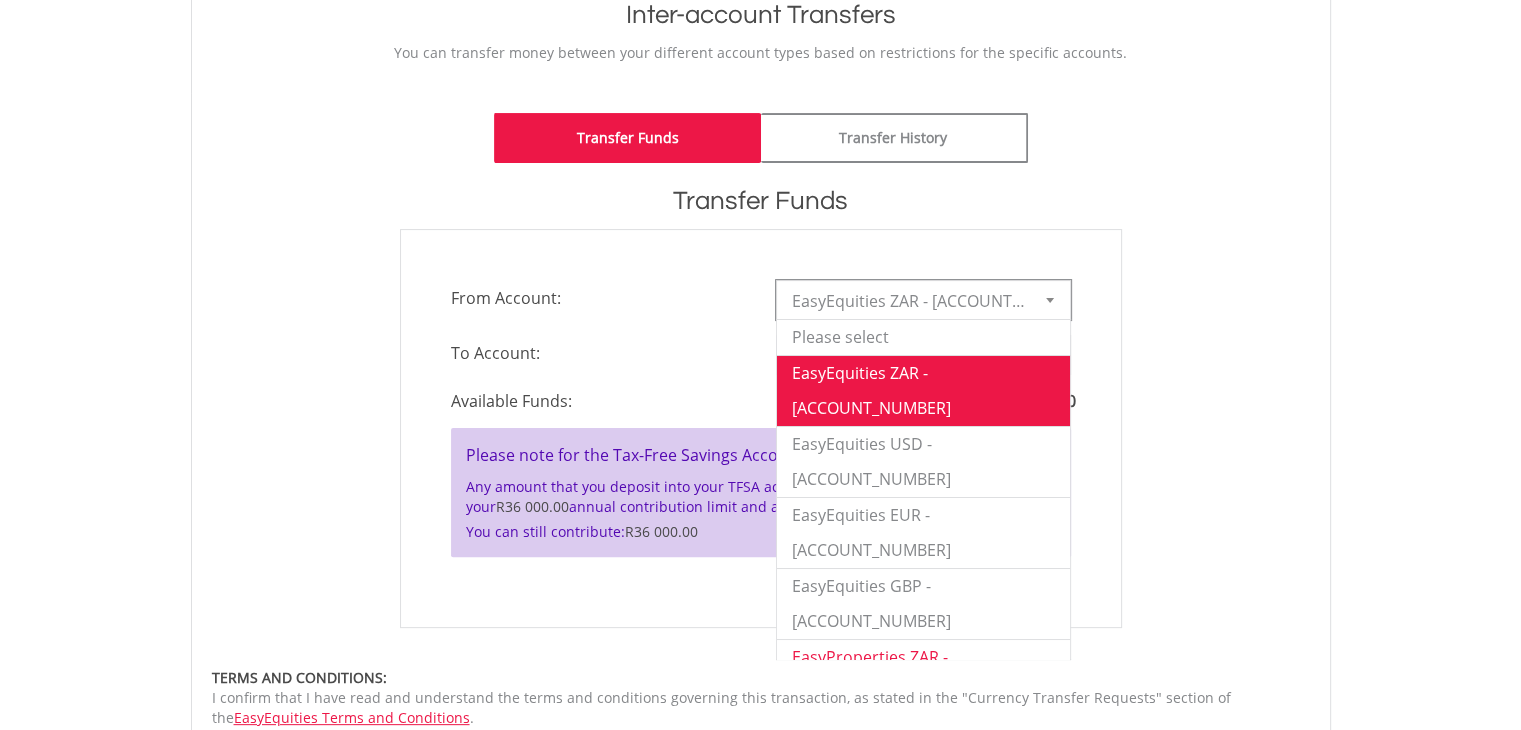 click on "EasyProperties ZAR - 10662691" at bounding box center (923, 674) 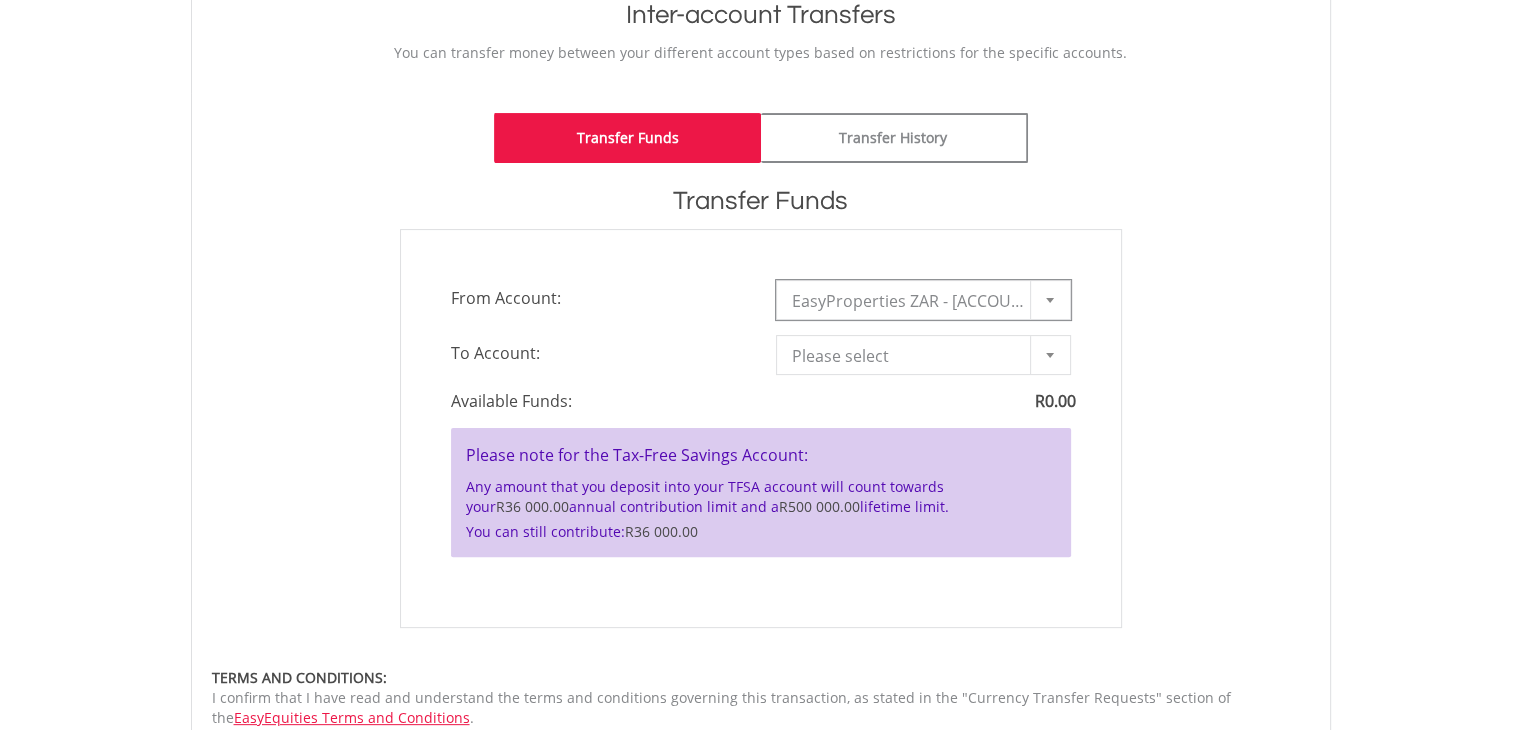 click on "Please select" at bounding box center [908, 356] 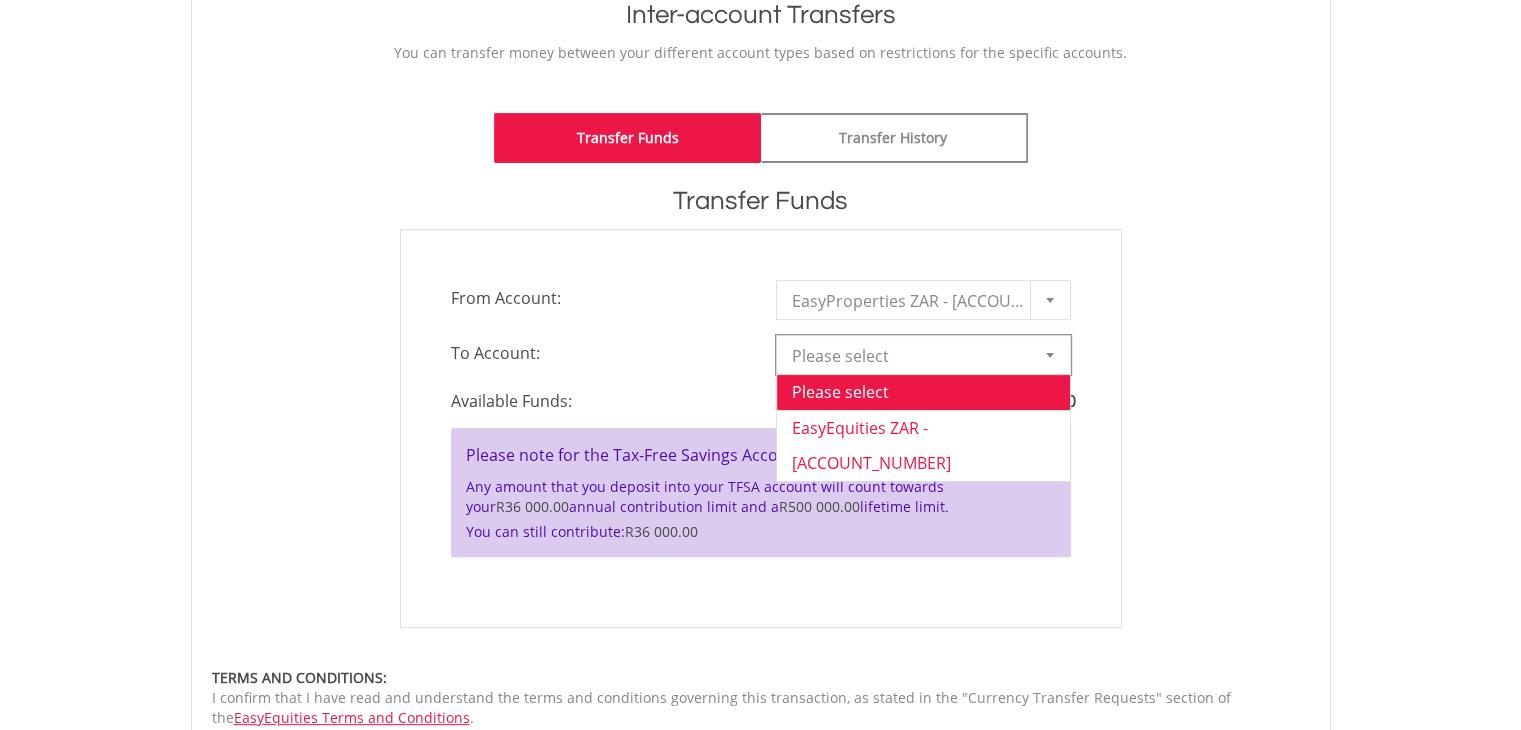 click on "EasyEquities ZAR - 4063661" at bounding box center (923, 445) 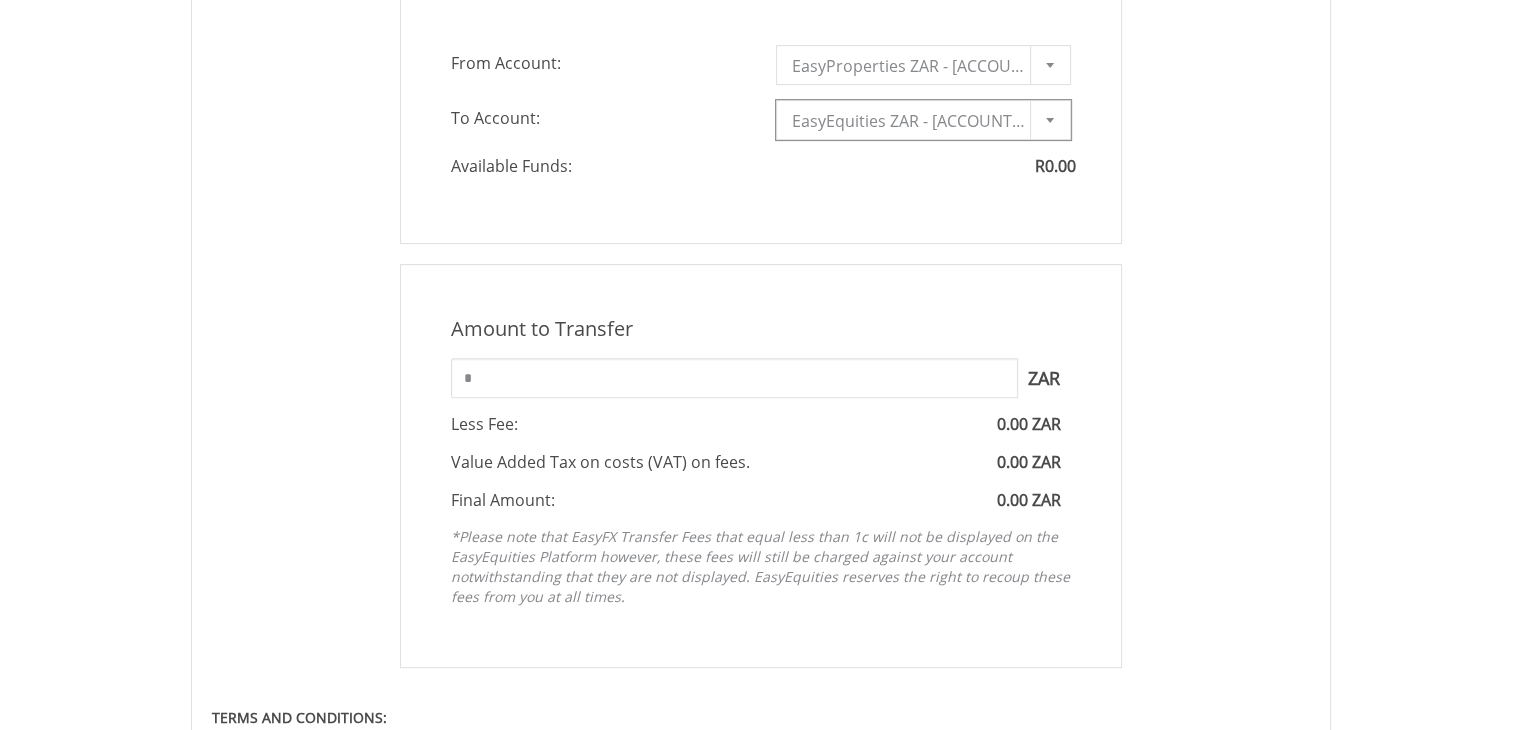 scroll, scrollTop: 1035, scrollLeft: 0, axis: vertical 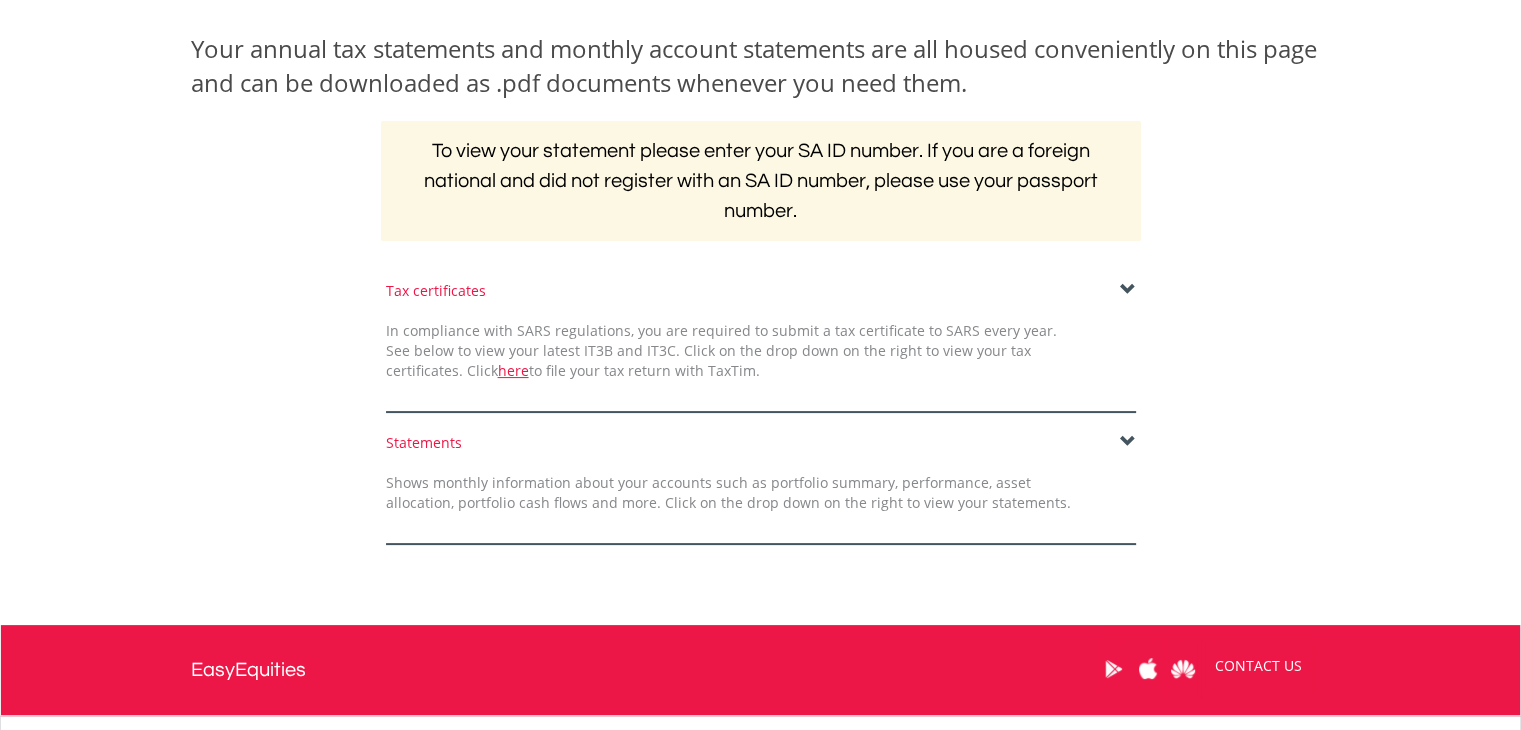 click at bounding box center (1128, 442) 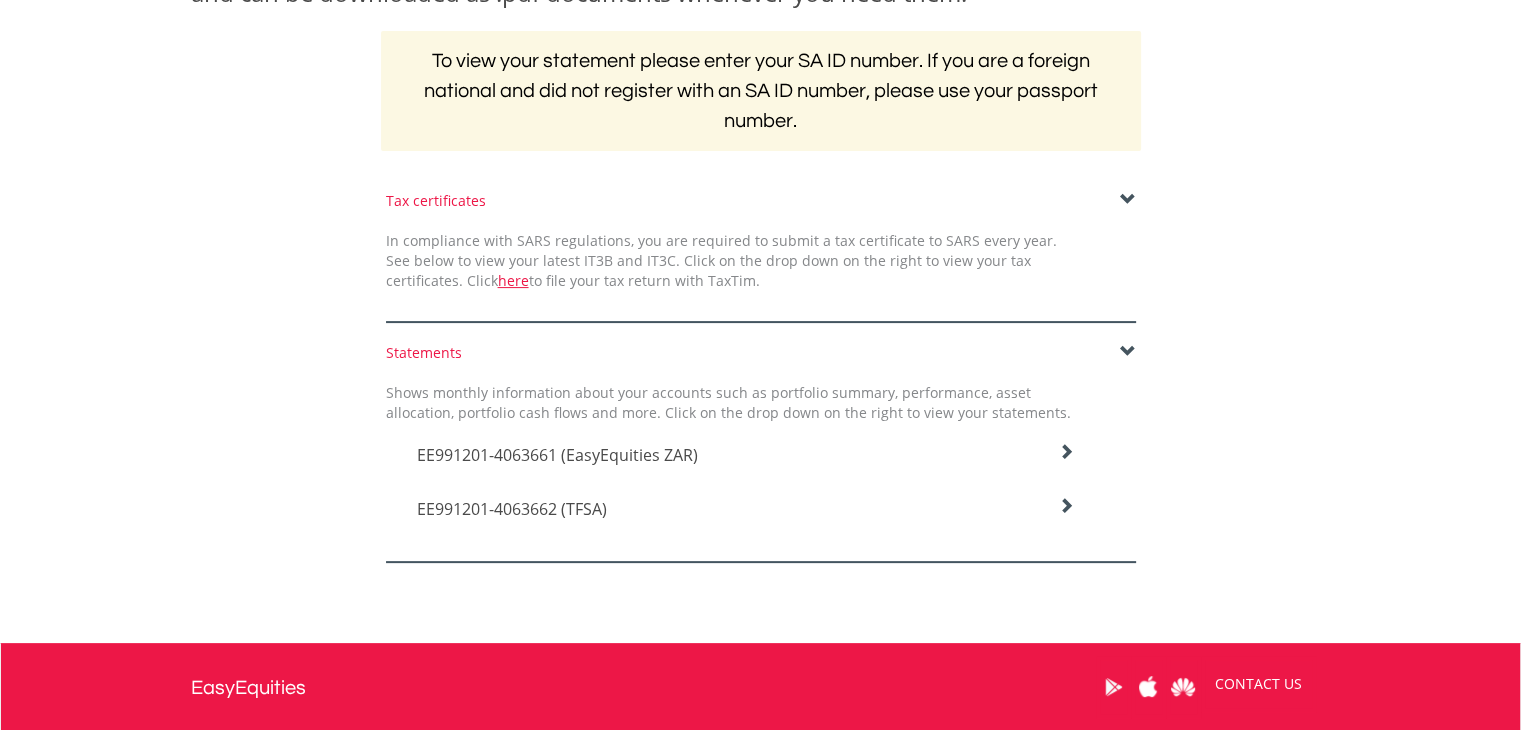 scroll, scrollTop: 500, scrollLeft: 0, axis: vertical 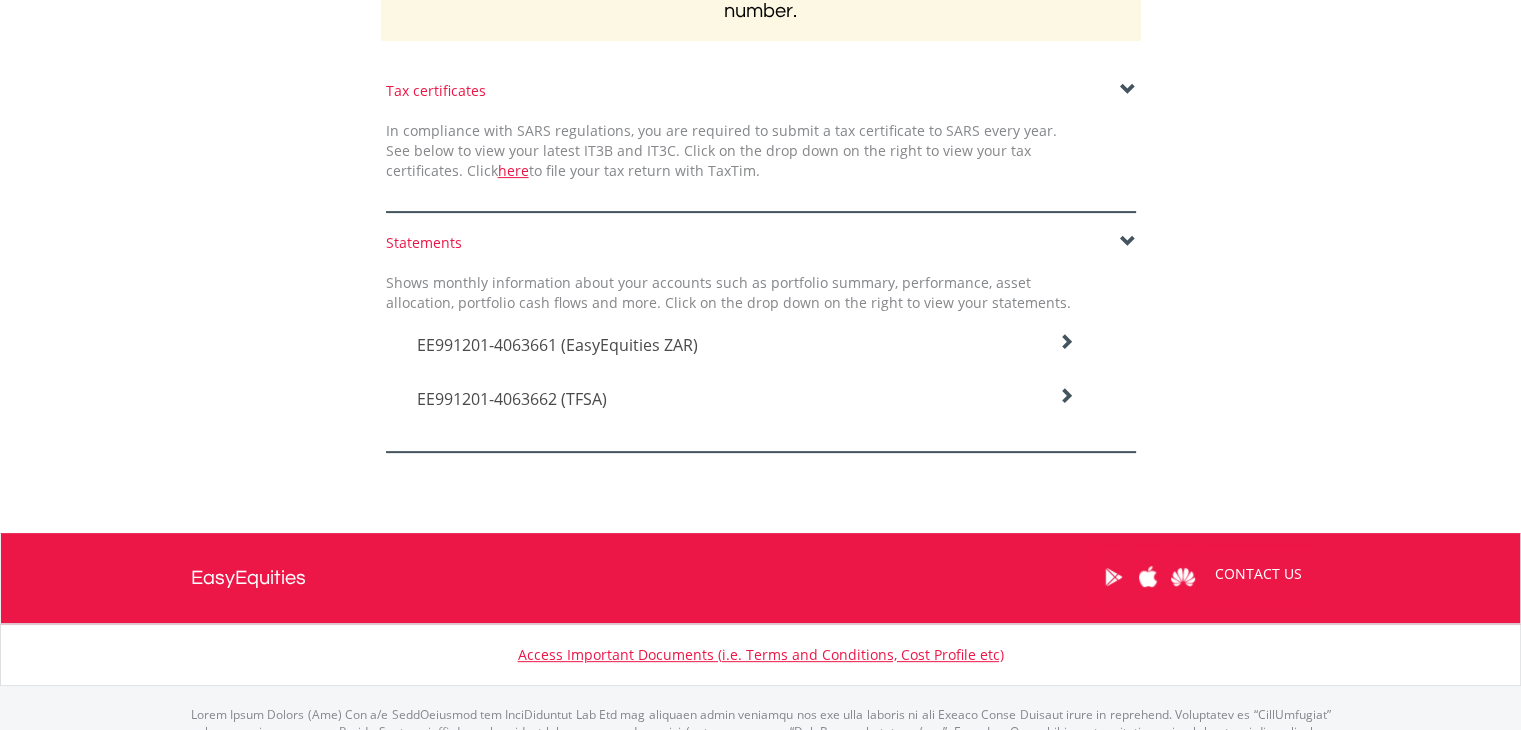 click on "EE991201-4063661 (EasyEquities ZAR)" at bounding box center [746, 340] 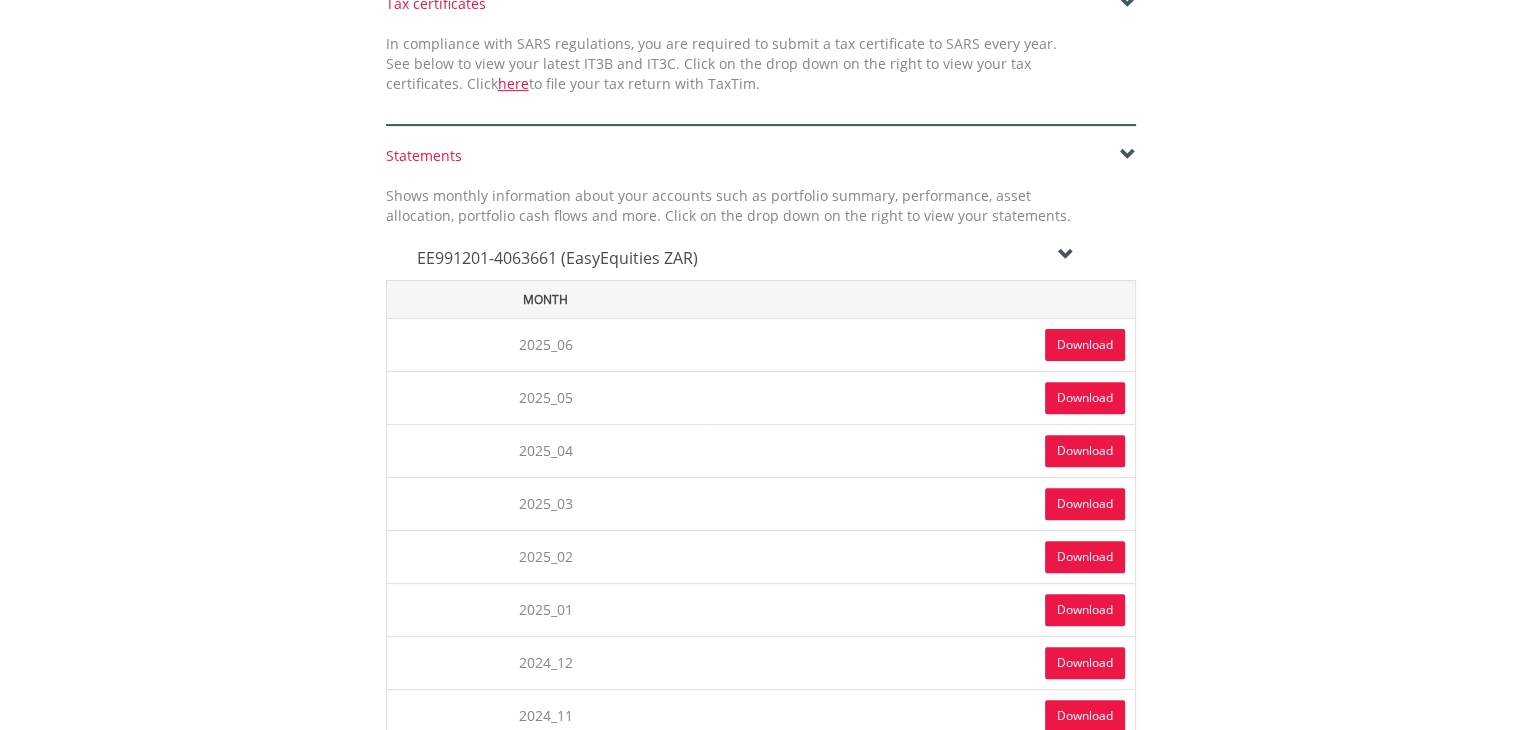 scroll, scrollTop: 600, scrollLeft: 0, axis: vertical 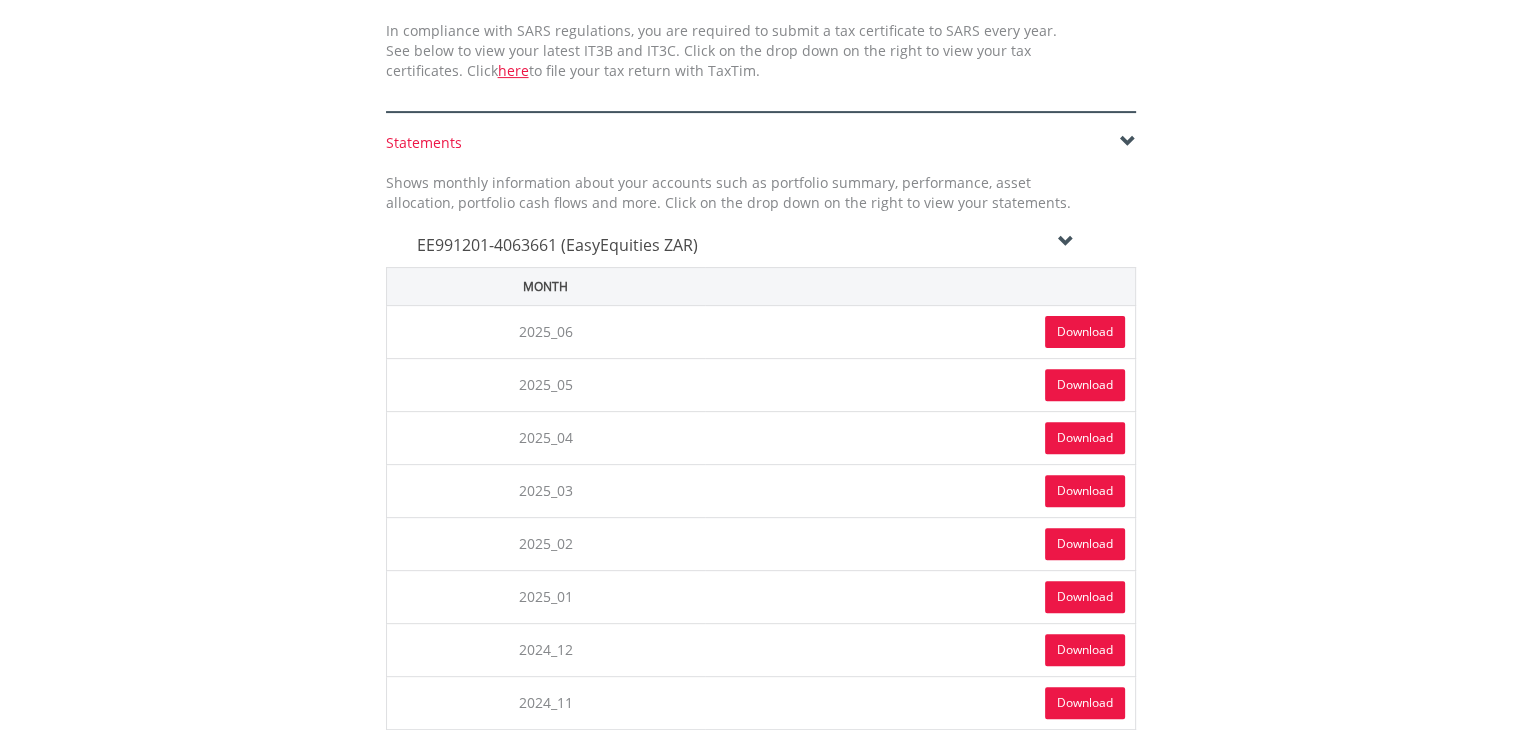 click on "EE991201-4063661 (EasyEquities ZAR)" at bounding box center (557, 245) 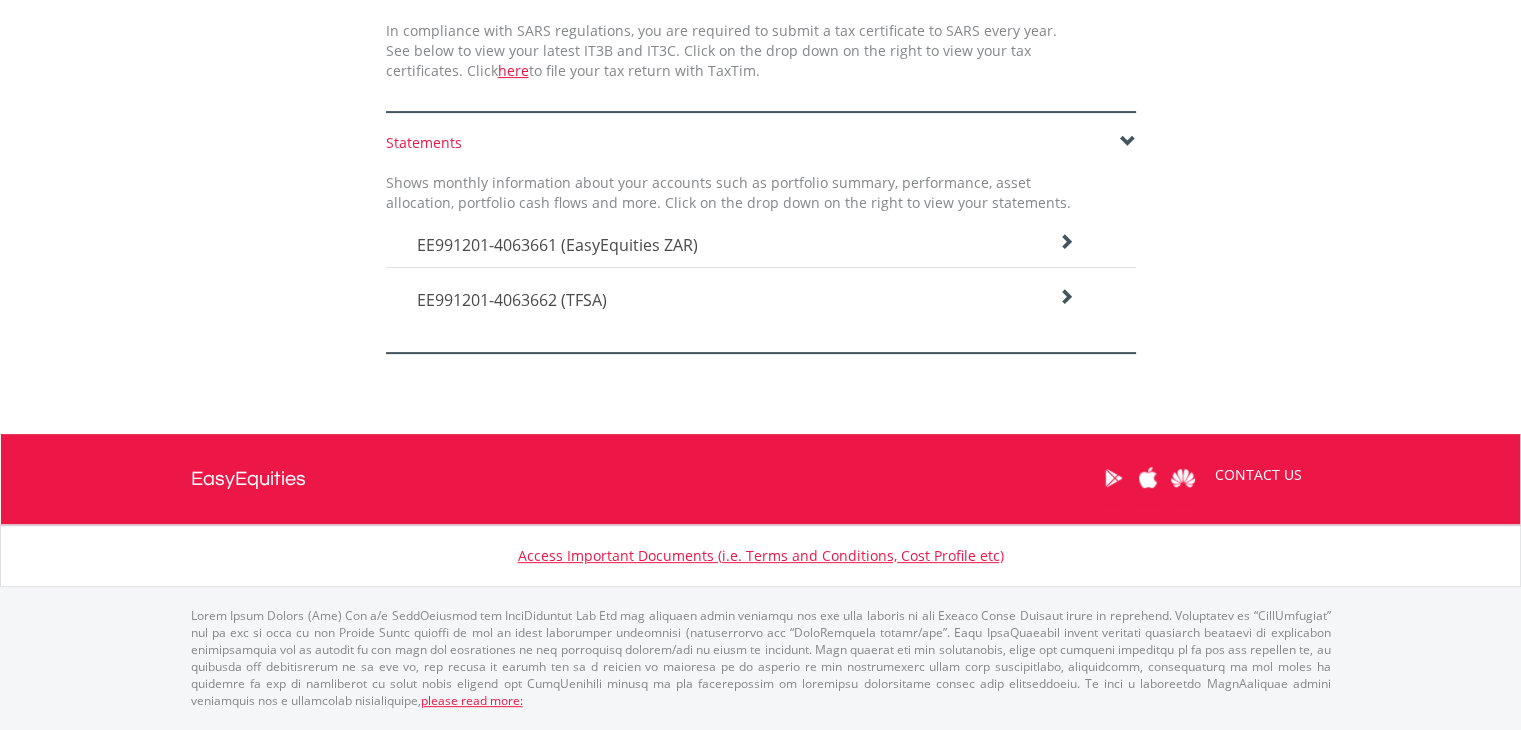 scroll, scrollTop: 589, scrollLeft: 0, axis: vertical 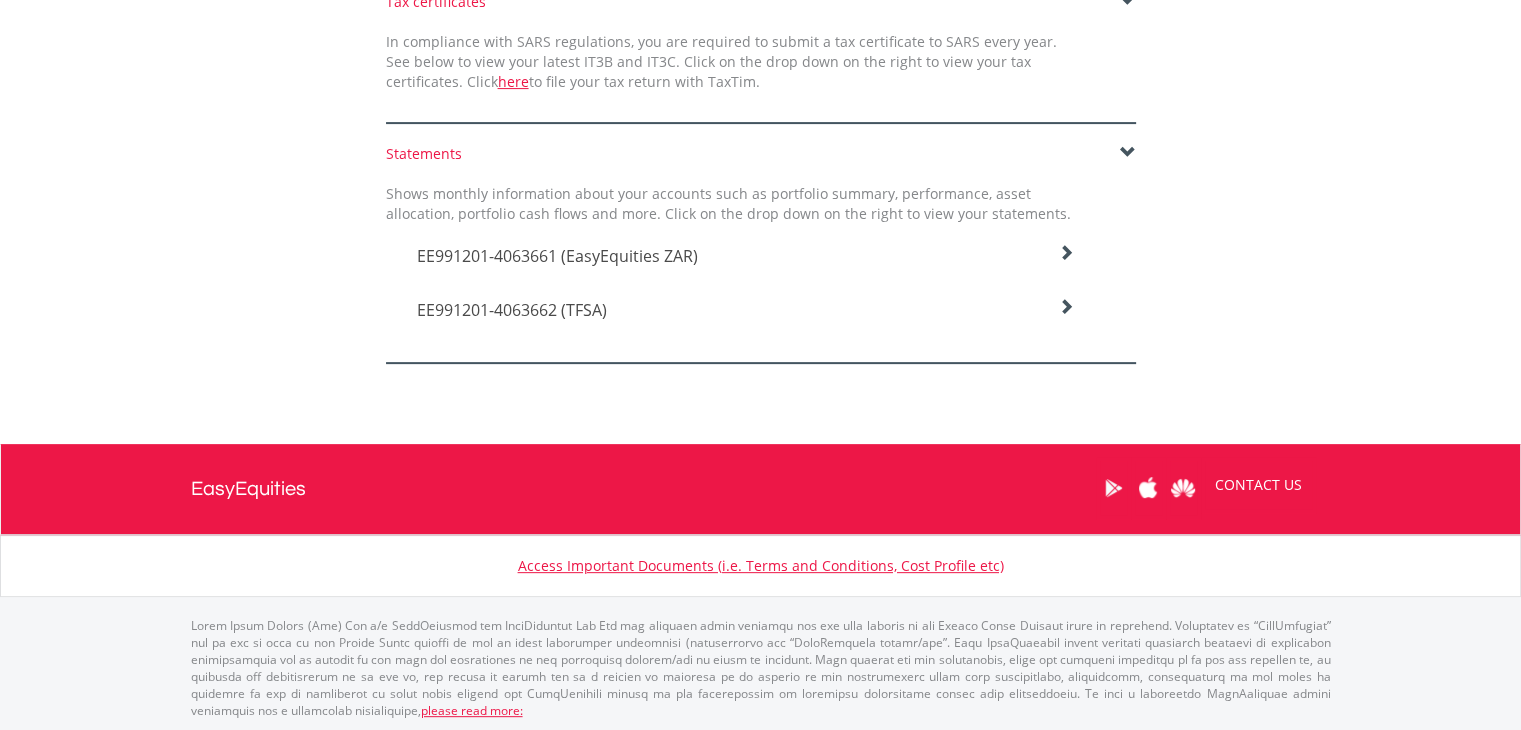 click on "EE991201-4063662 (TFSA)" at bounding box center [746, 256] 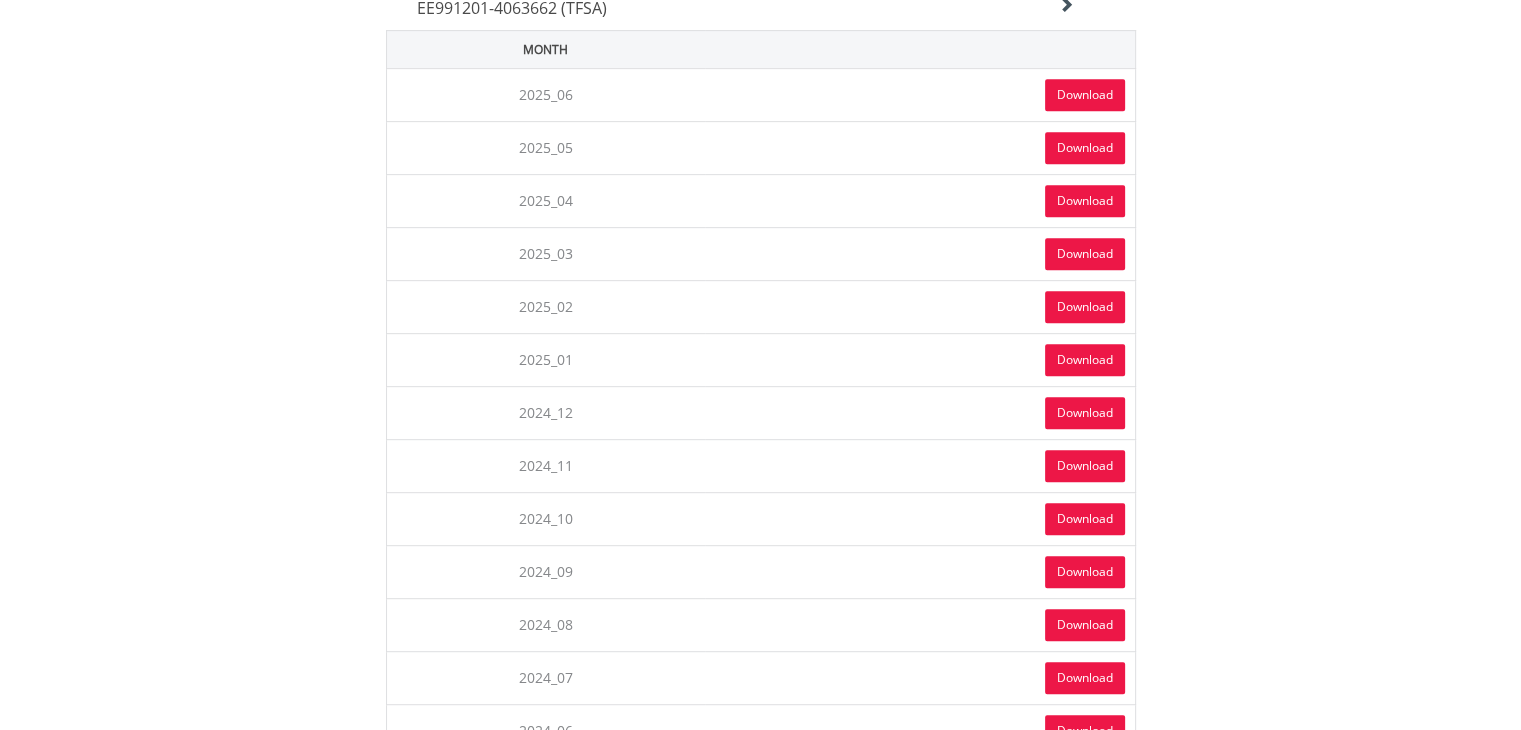 scroll, scrollTop: 500, scrollLeft: 0, axis: vertical 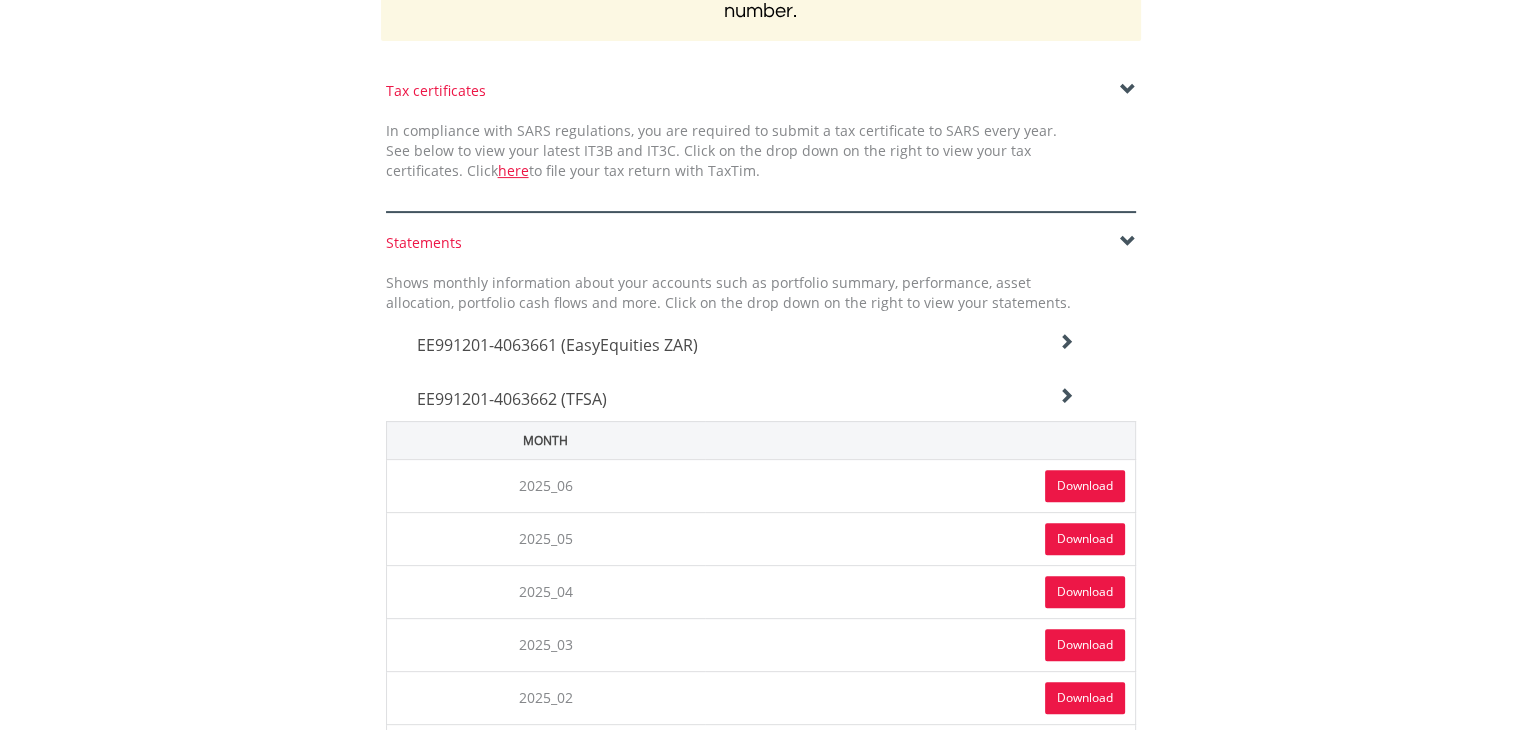 click on "EE991201-4063662 (TFSA)" at bounding box center (746, 345) 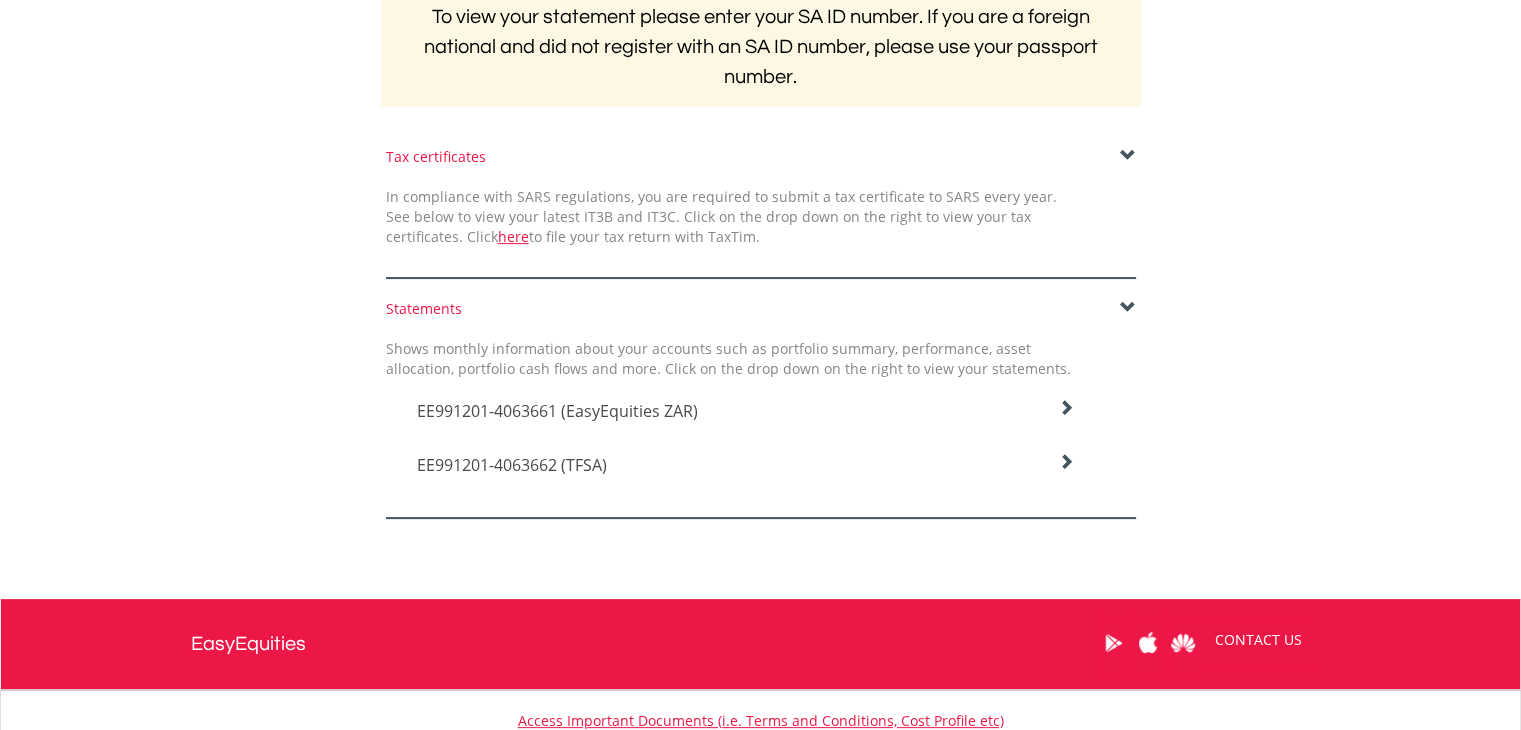 scroll, scrollTop: 400, scrollLeft: 0, axis: vertical 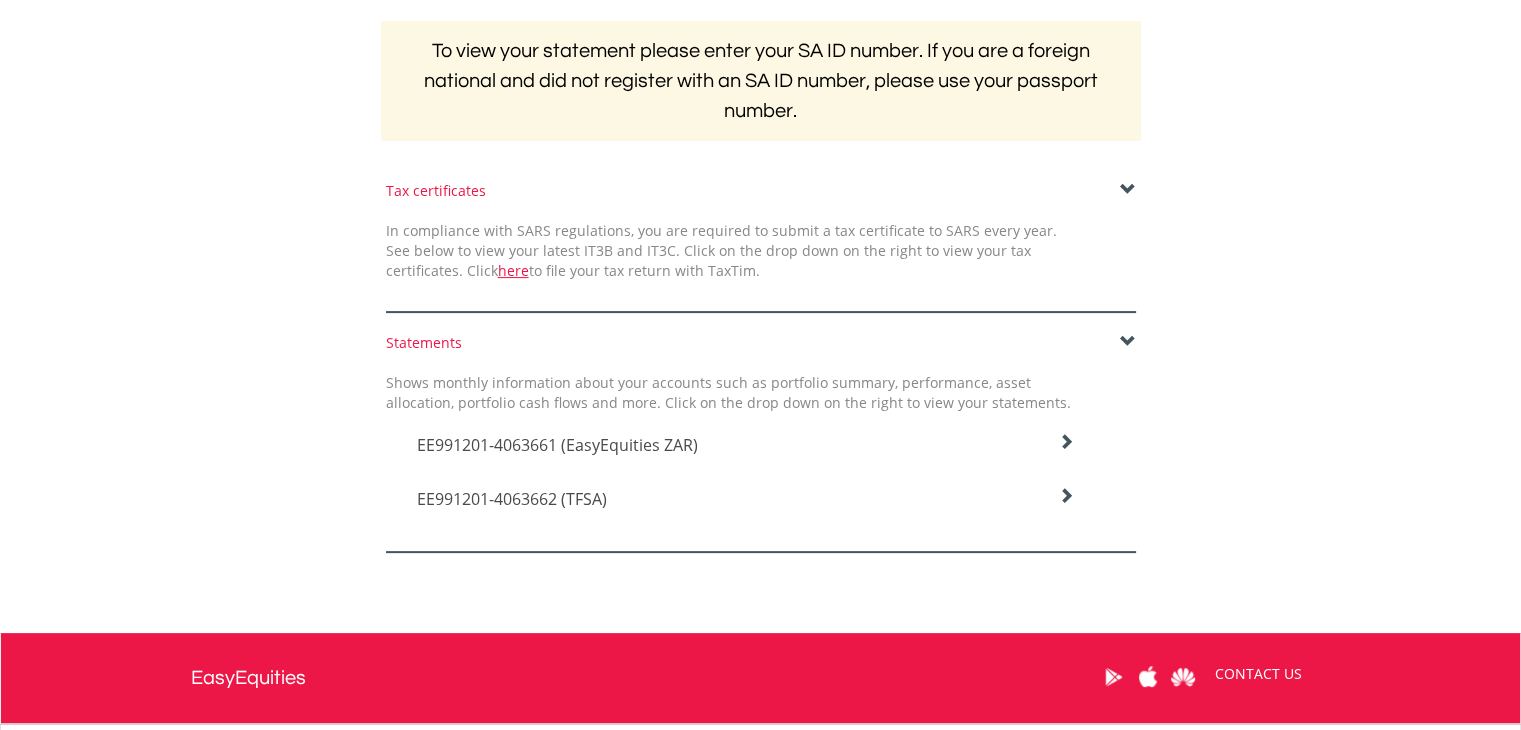 click at bounding box center (1128, 190) 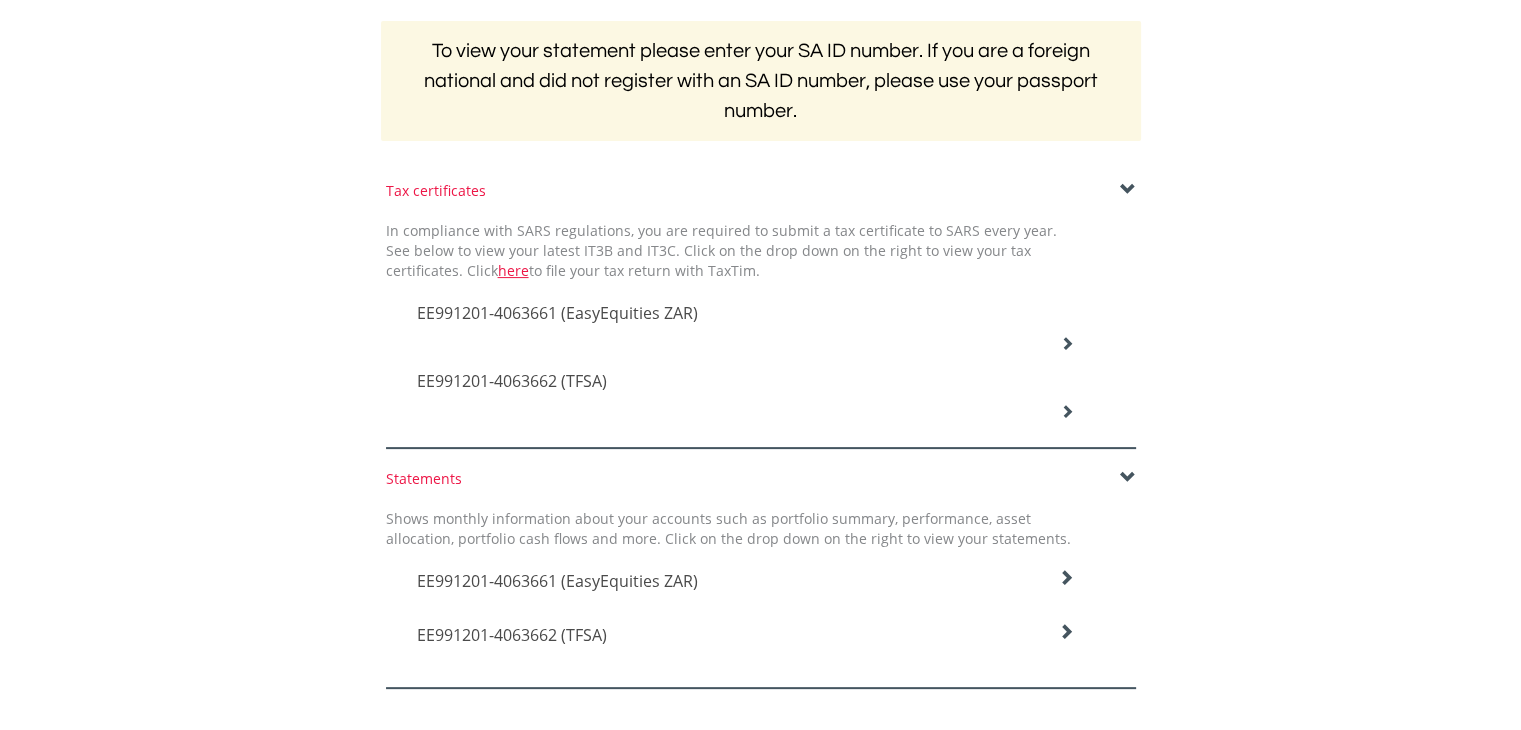 click on "EE991201-4063661 (EasyEquities ZAR)" at bounding box center (746, 315) 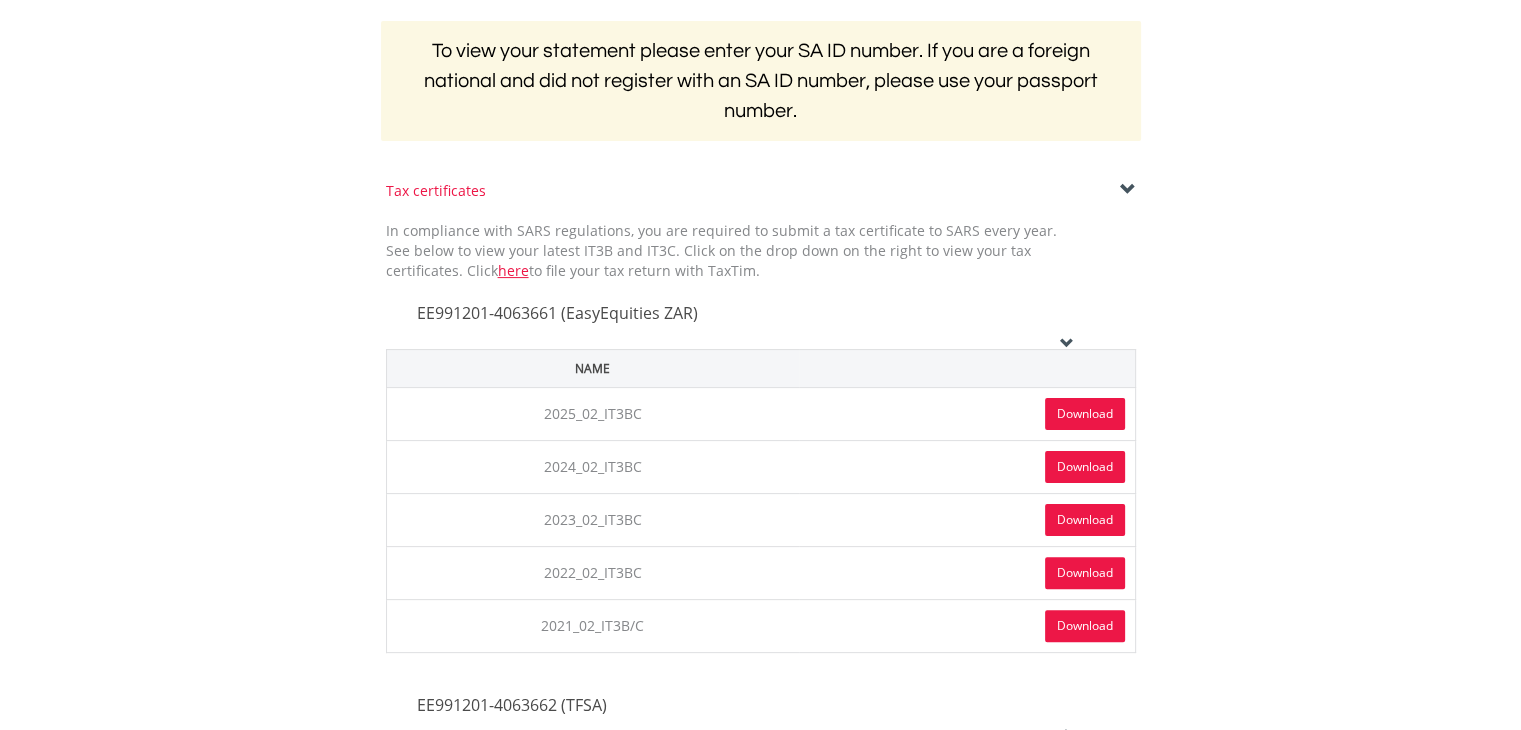 click on "EE991201-4063661 (EasyEquities ZAR)" at bounding box center (746, 315) 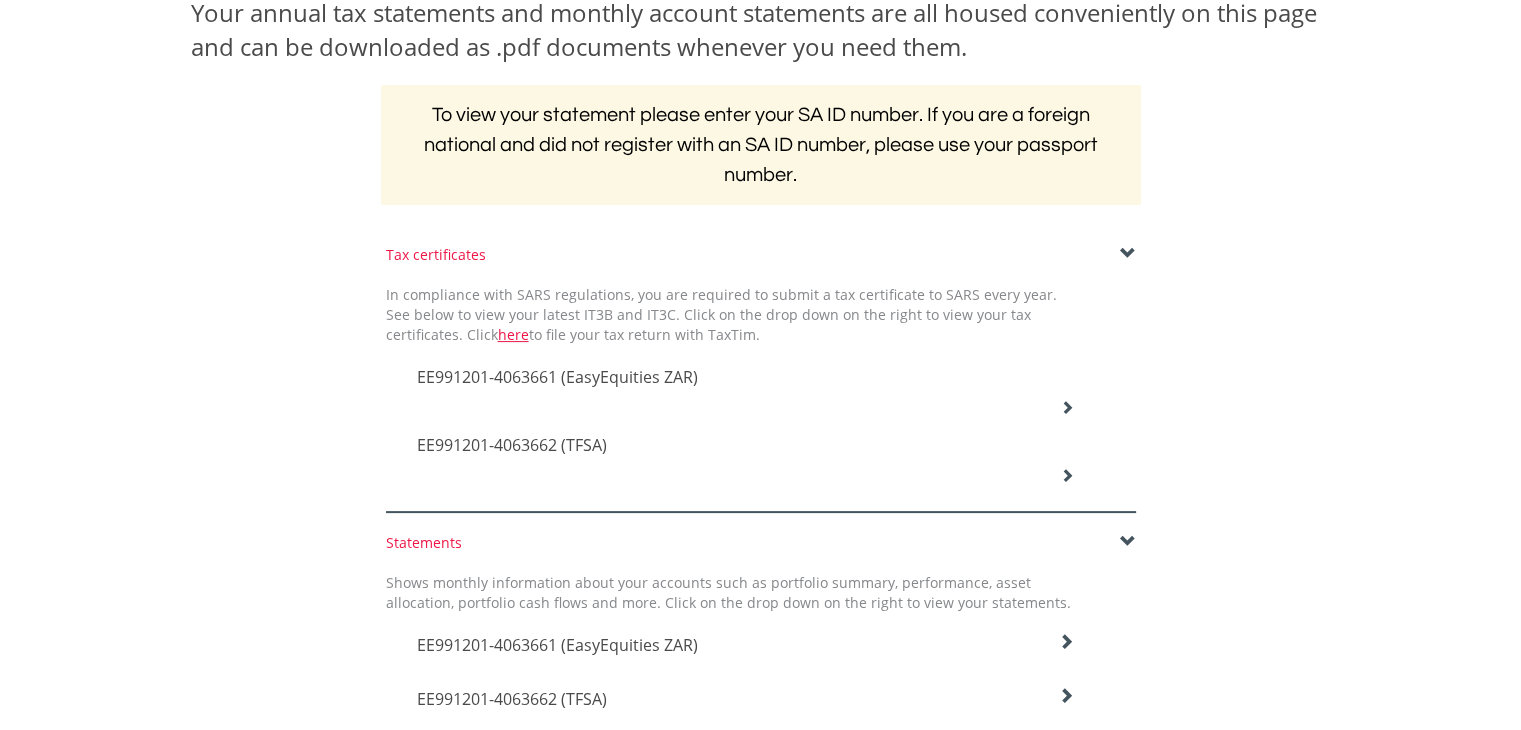 scroll, scrollTop: 0, scrollLeft: 0, axis: both 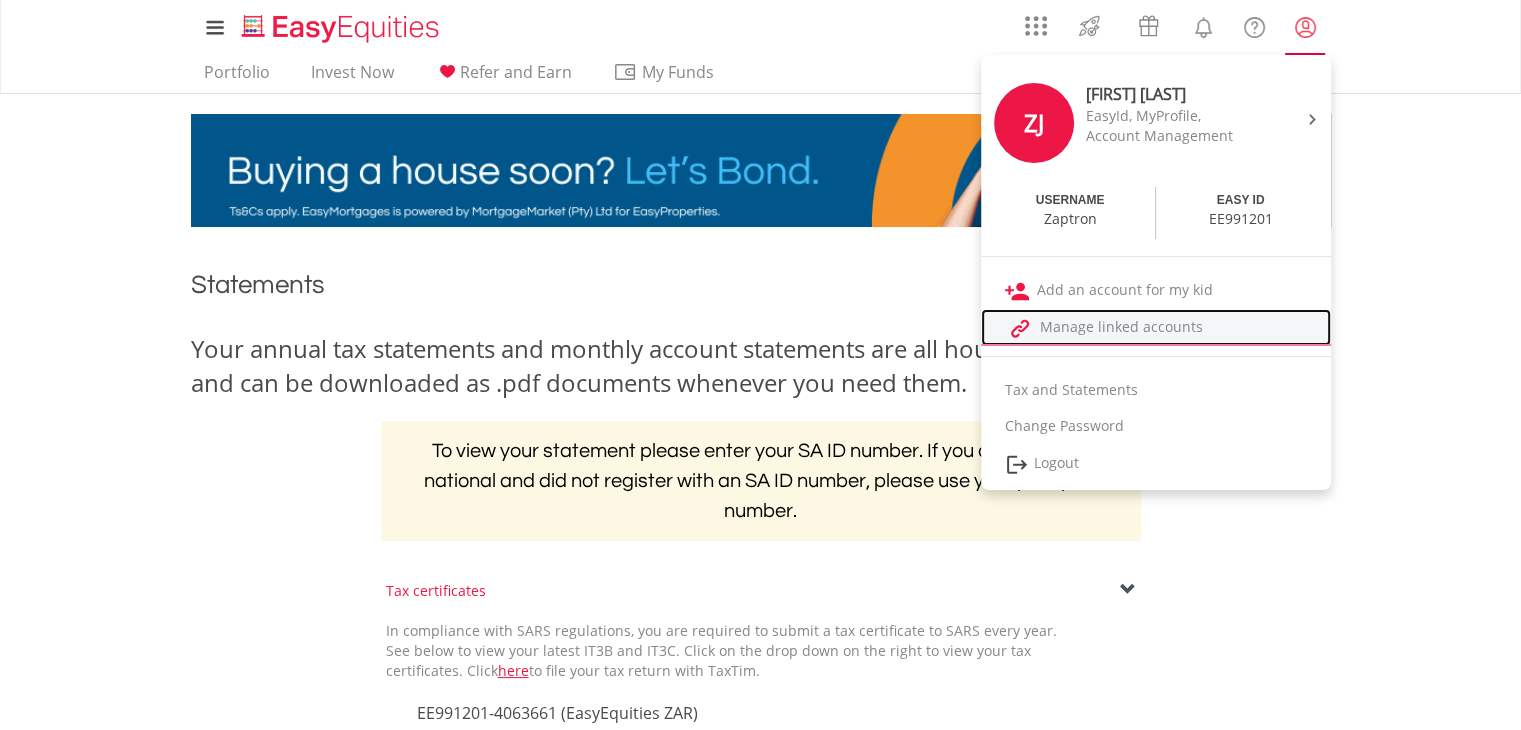 click on "Manage linked accounts" at bounding box center [1156, 327] 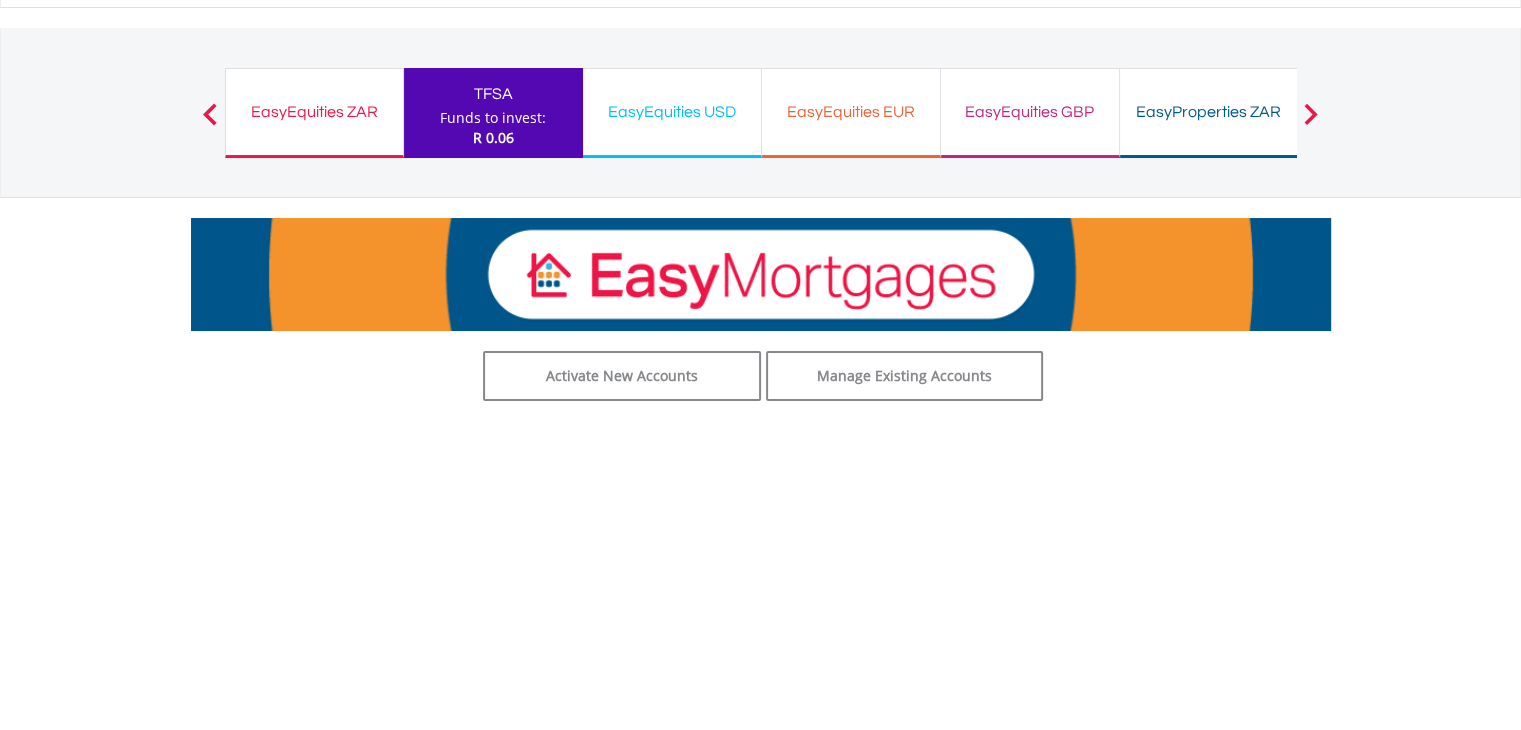 scroll, scrollTop: 200, scrollLeft: 0, axis: vertical 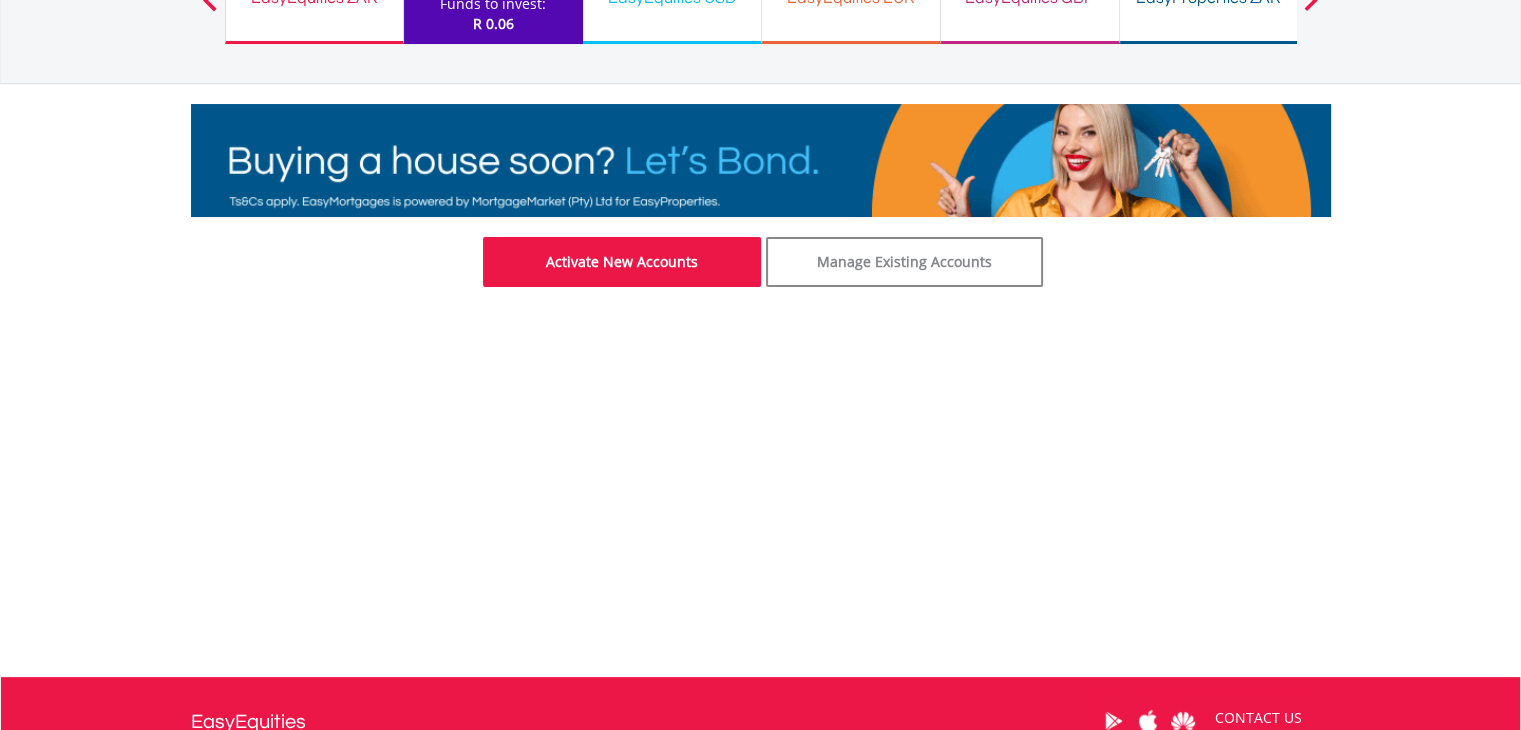 click on "Activate New Accounts" at bounding box center (622, 262) 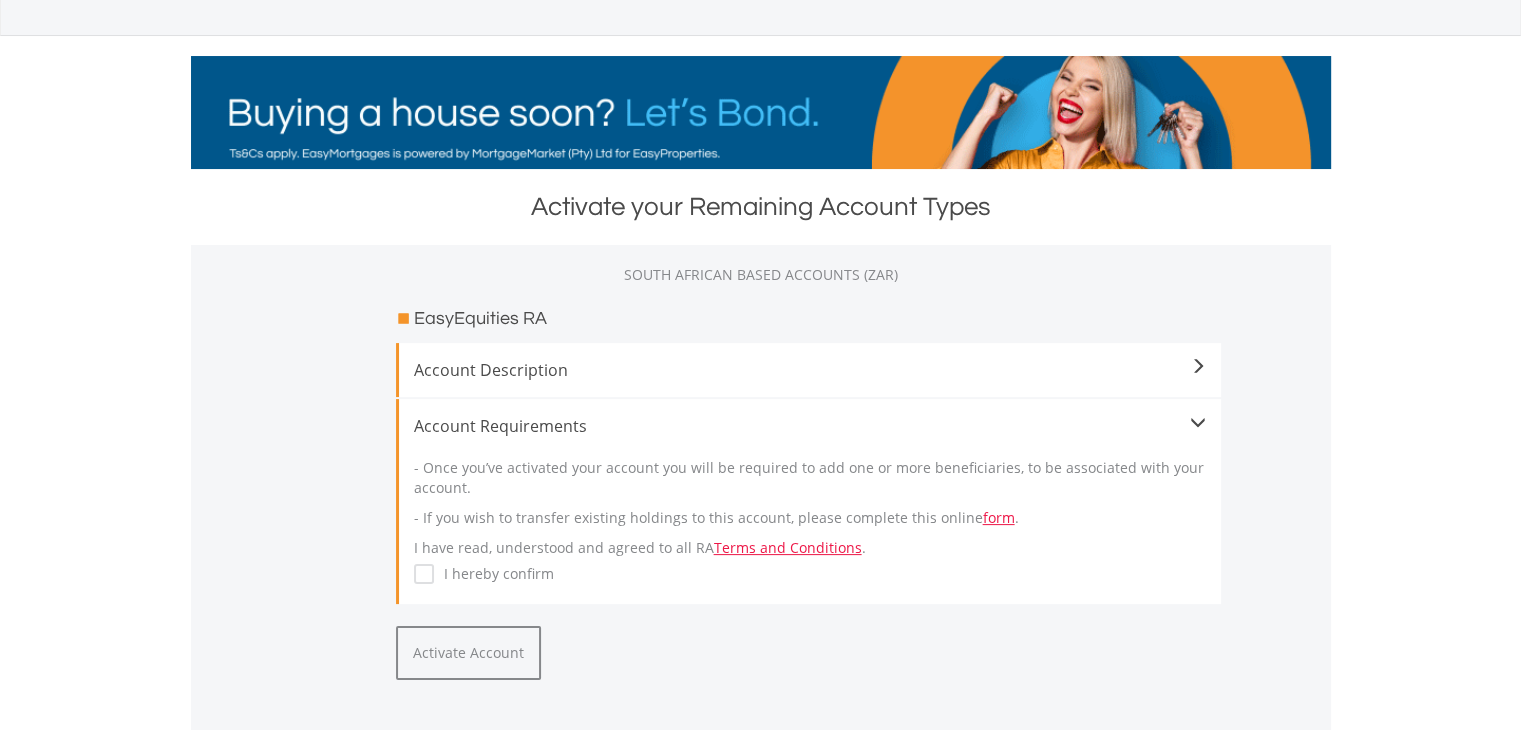 scroll, scrollTop: 300, scrollLeft: 0, axis: vertical 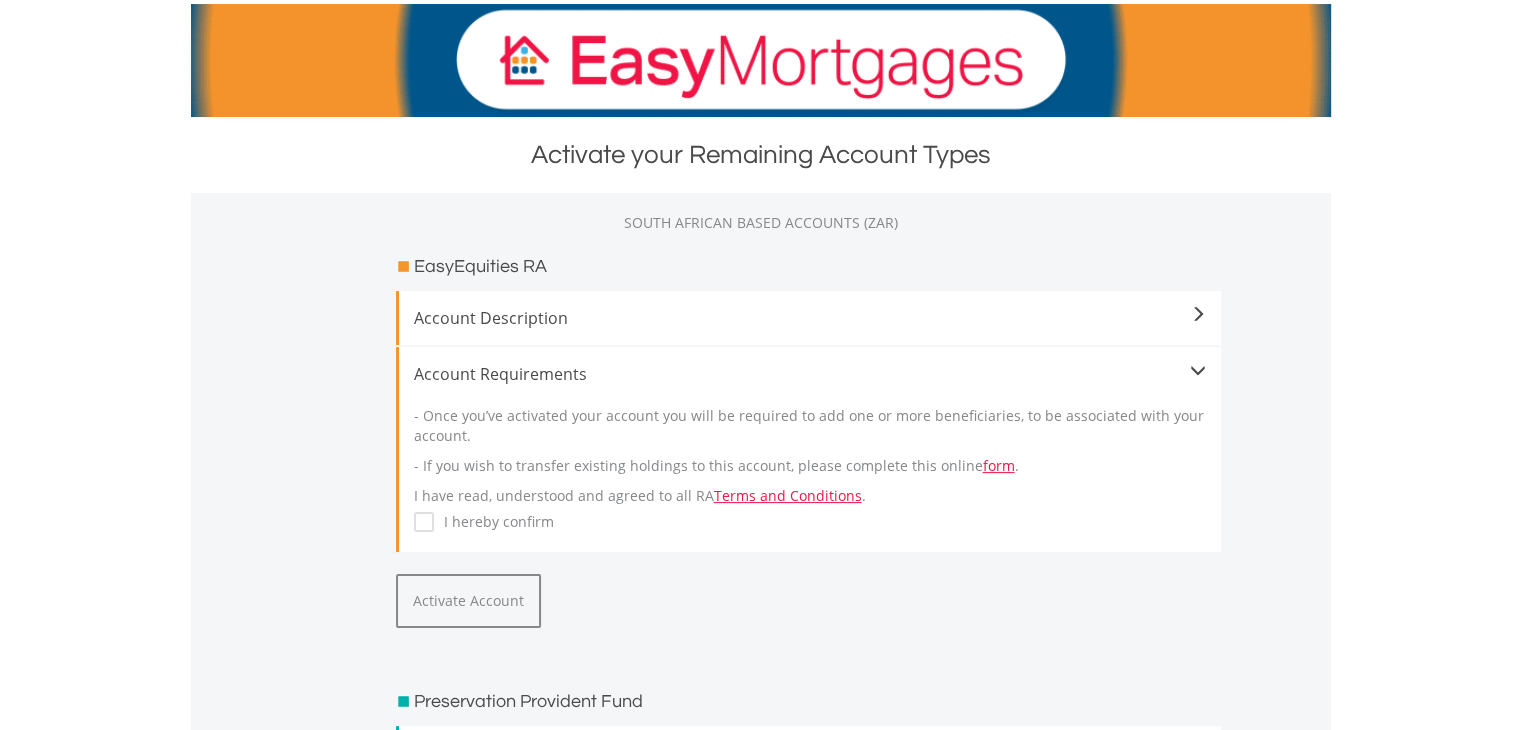 click on "Account Description" at bounding box center [810, 318] 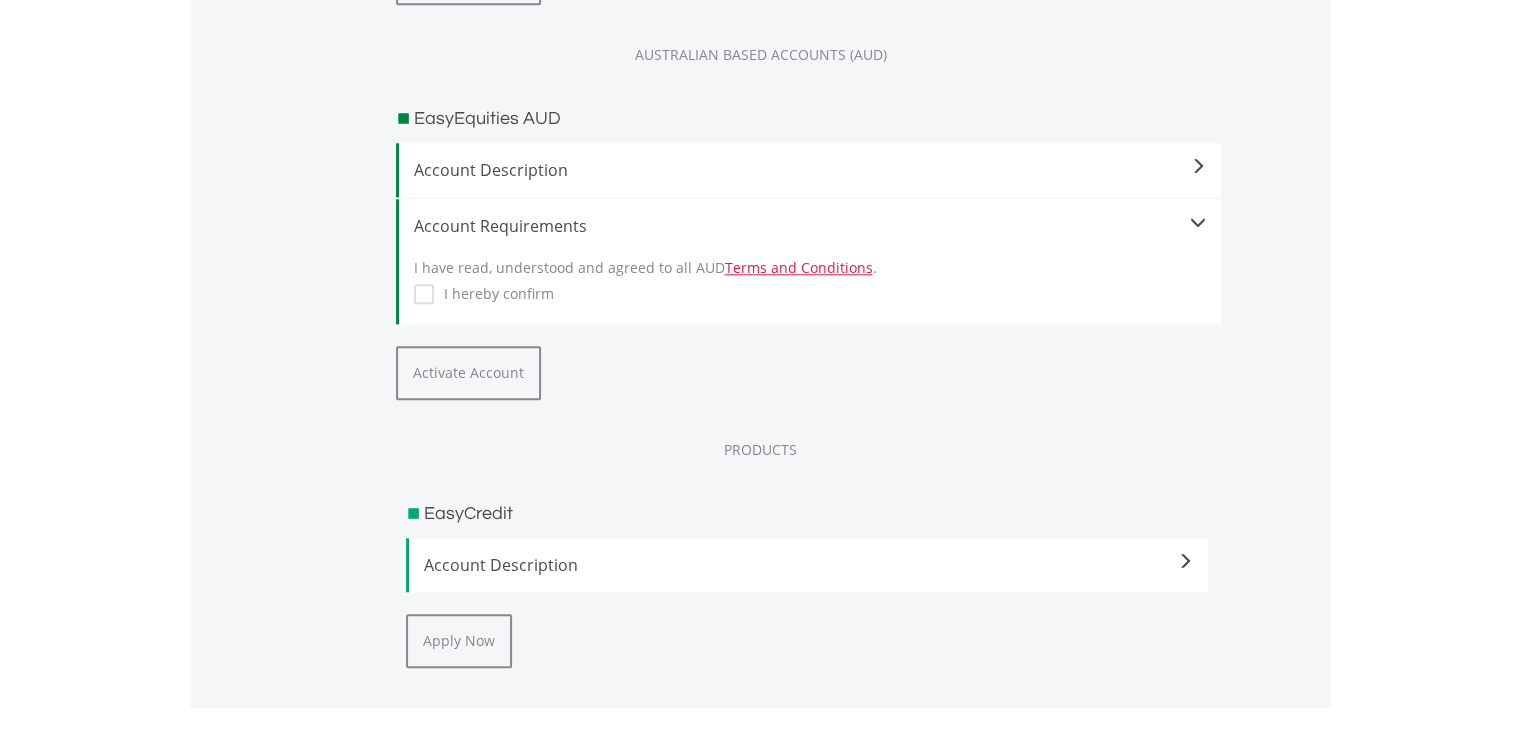 scroll, scrollTop: 2300, scrollLeft: 0, axis: vertical 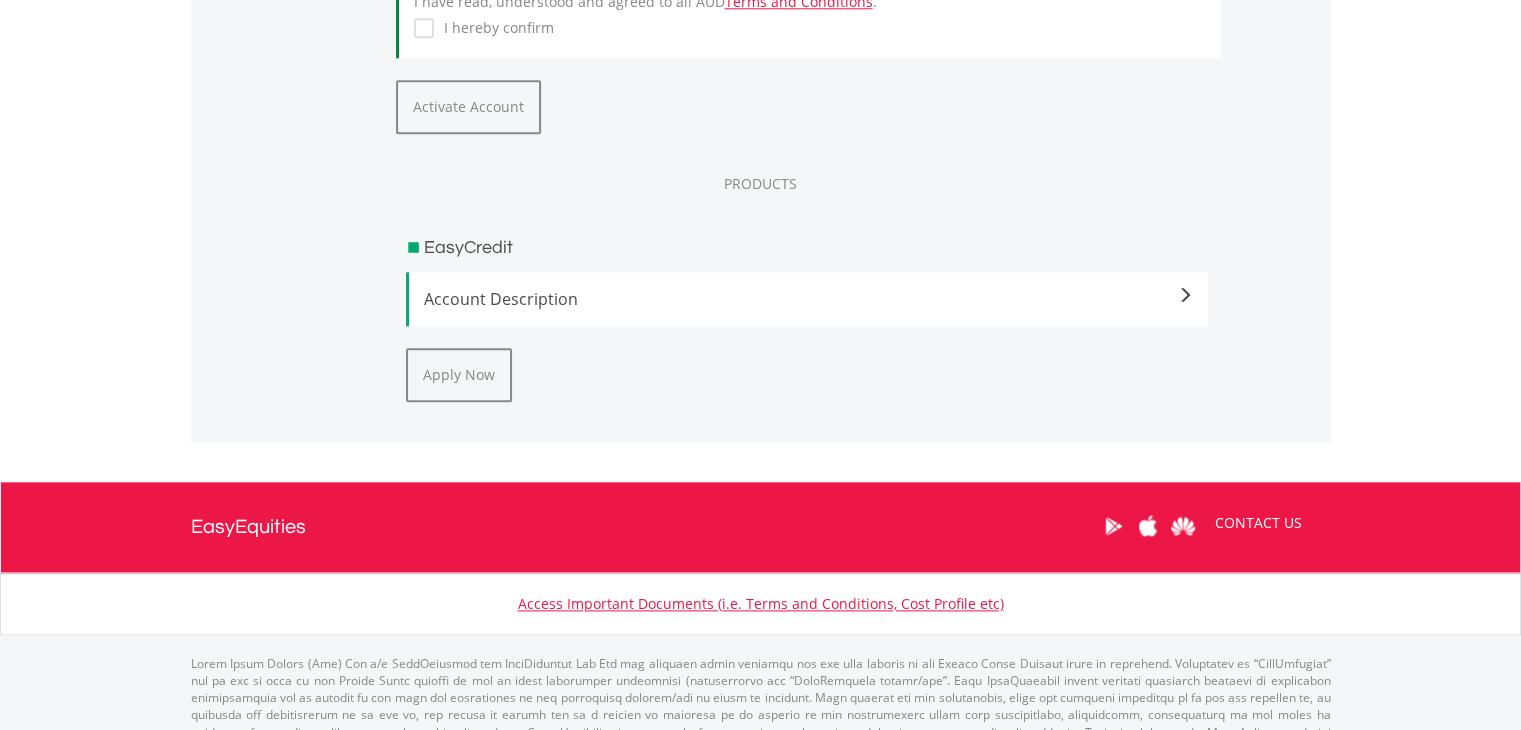 click on "Account Description" at bounding box center (809, 299) 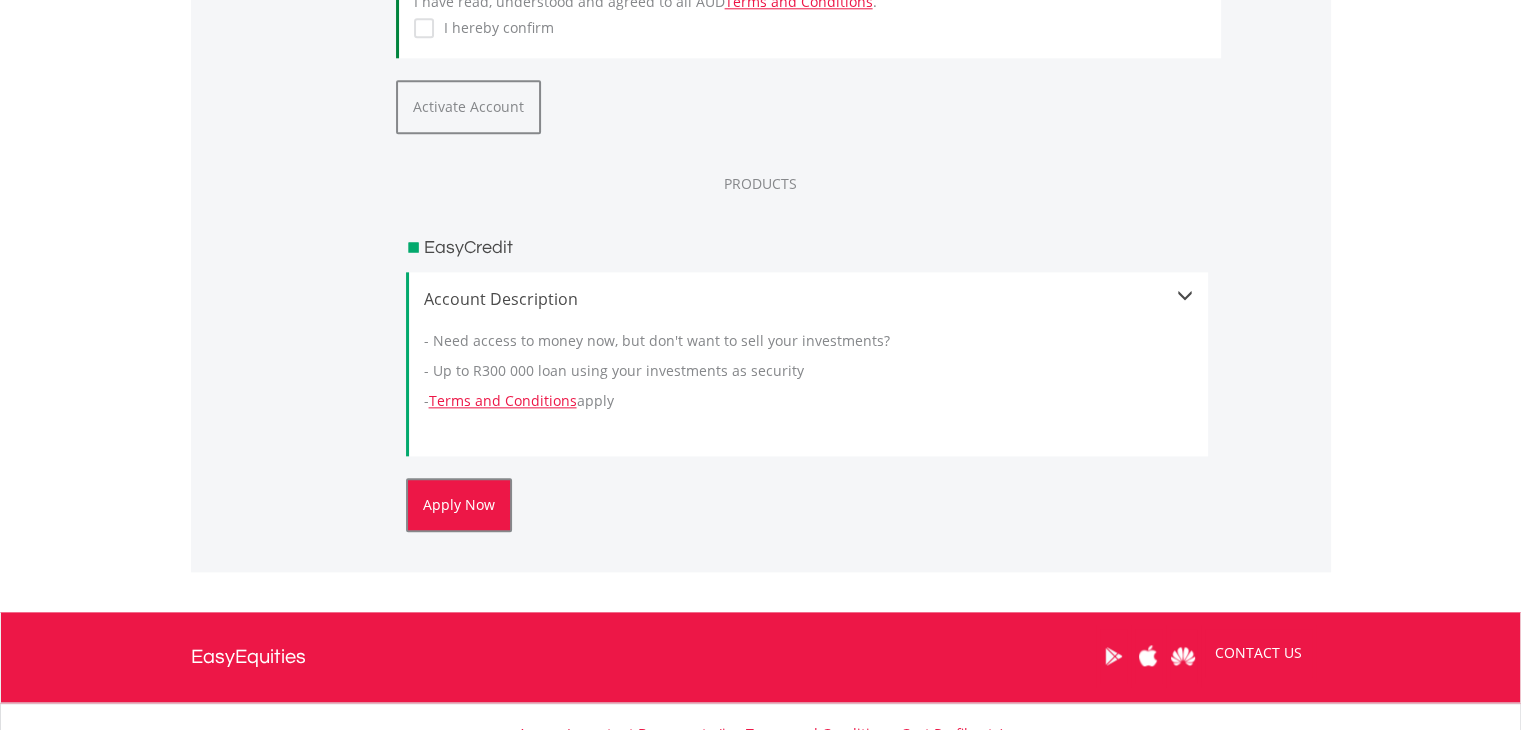 click on "Apply Now" at bounding box center (459, 505) 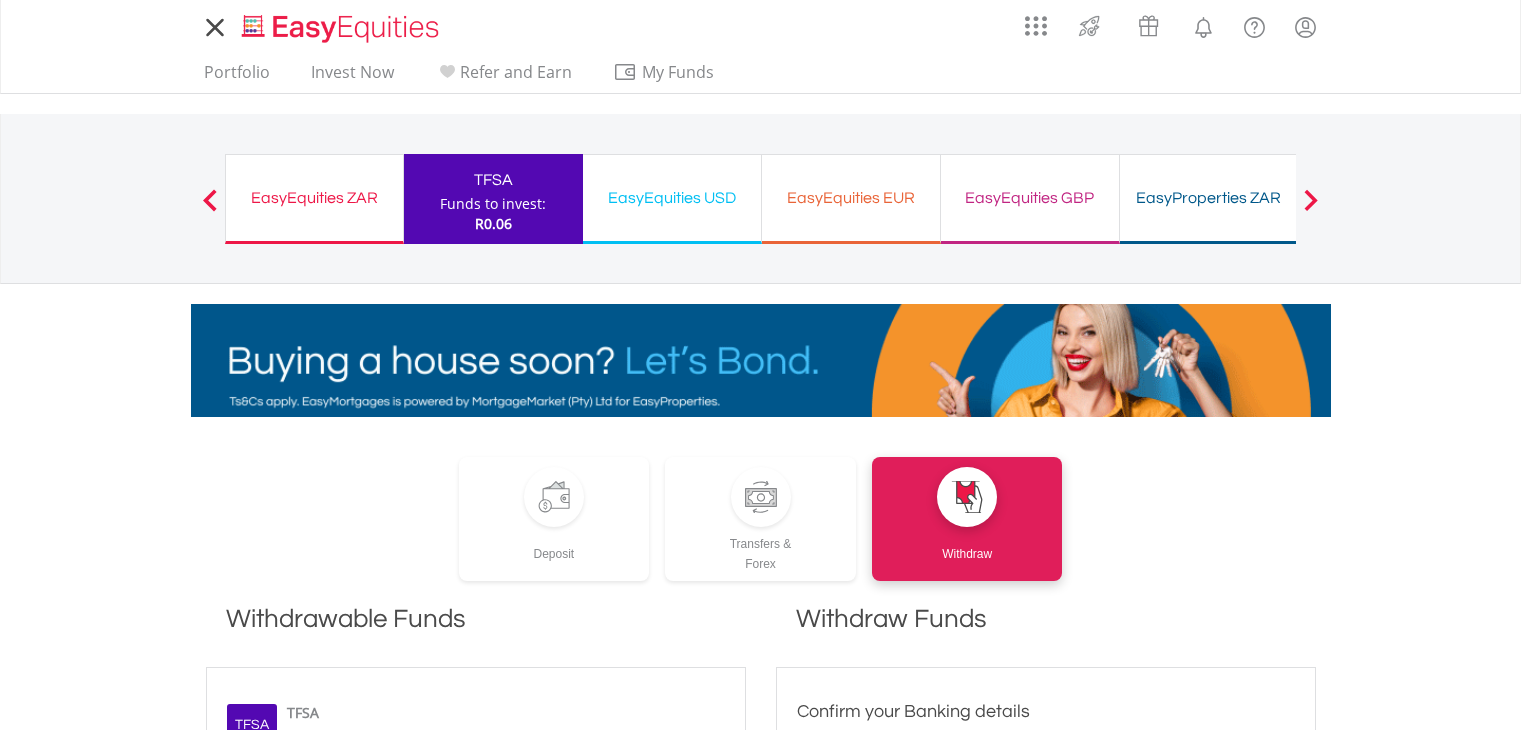 scroll, scrollTop: 0, scrollLeft: 0, axis: both 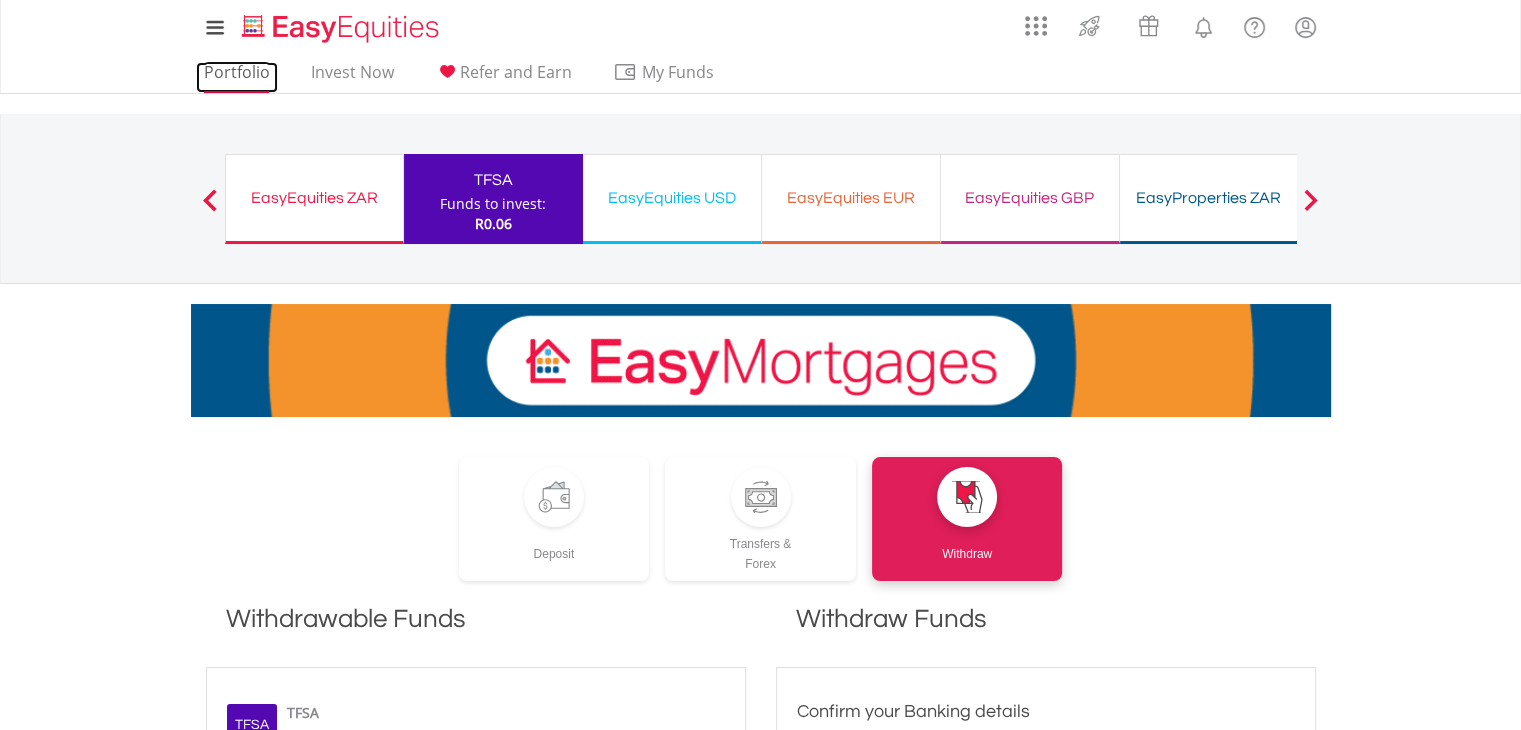 click on "Portfolio" at bounding box center (237, 77) 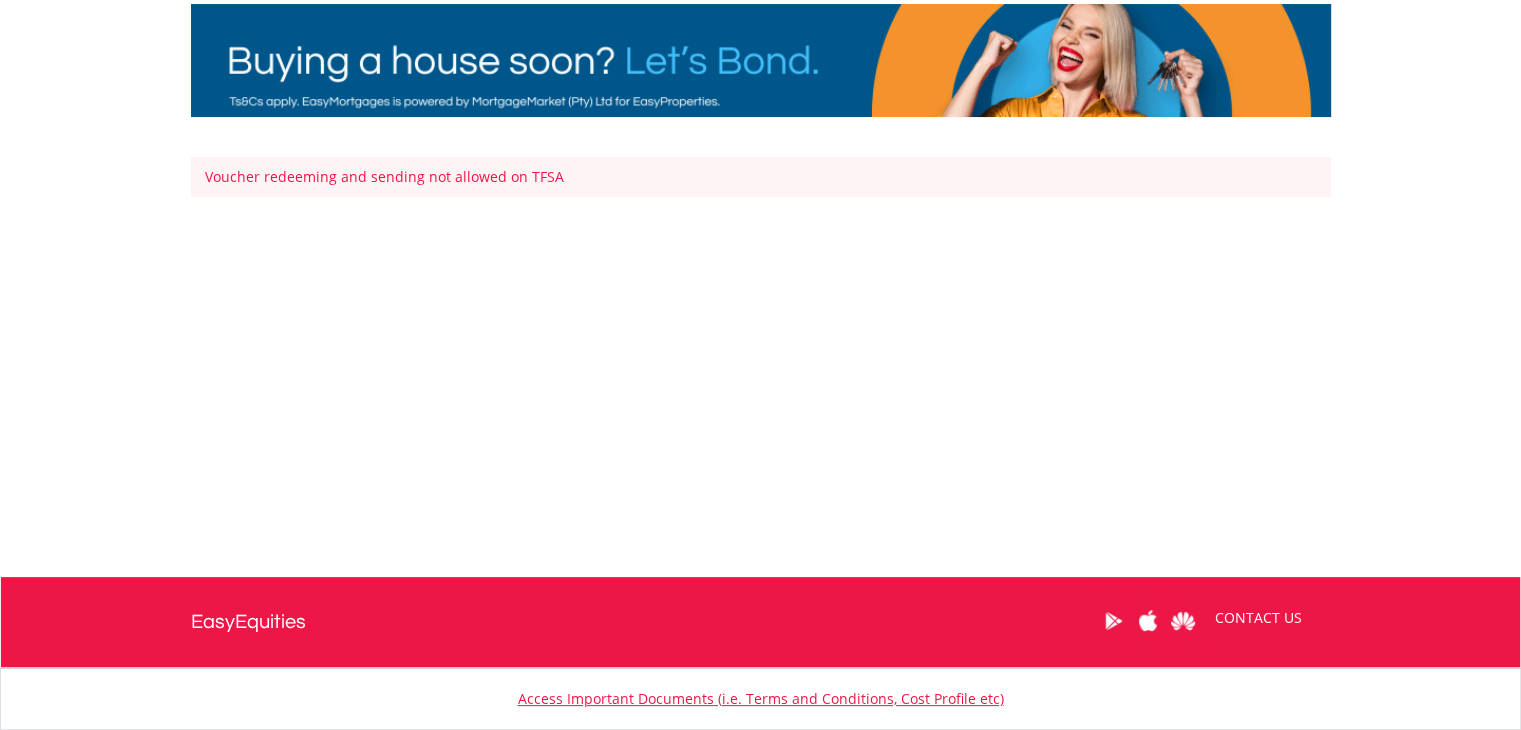 scroll, scrollTop: 0, scrollLeft: 0, axis: both 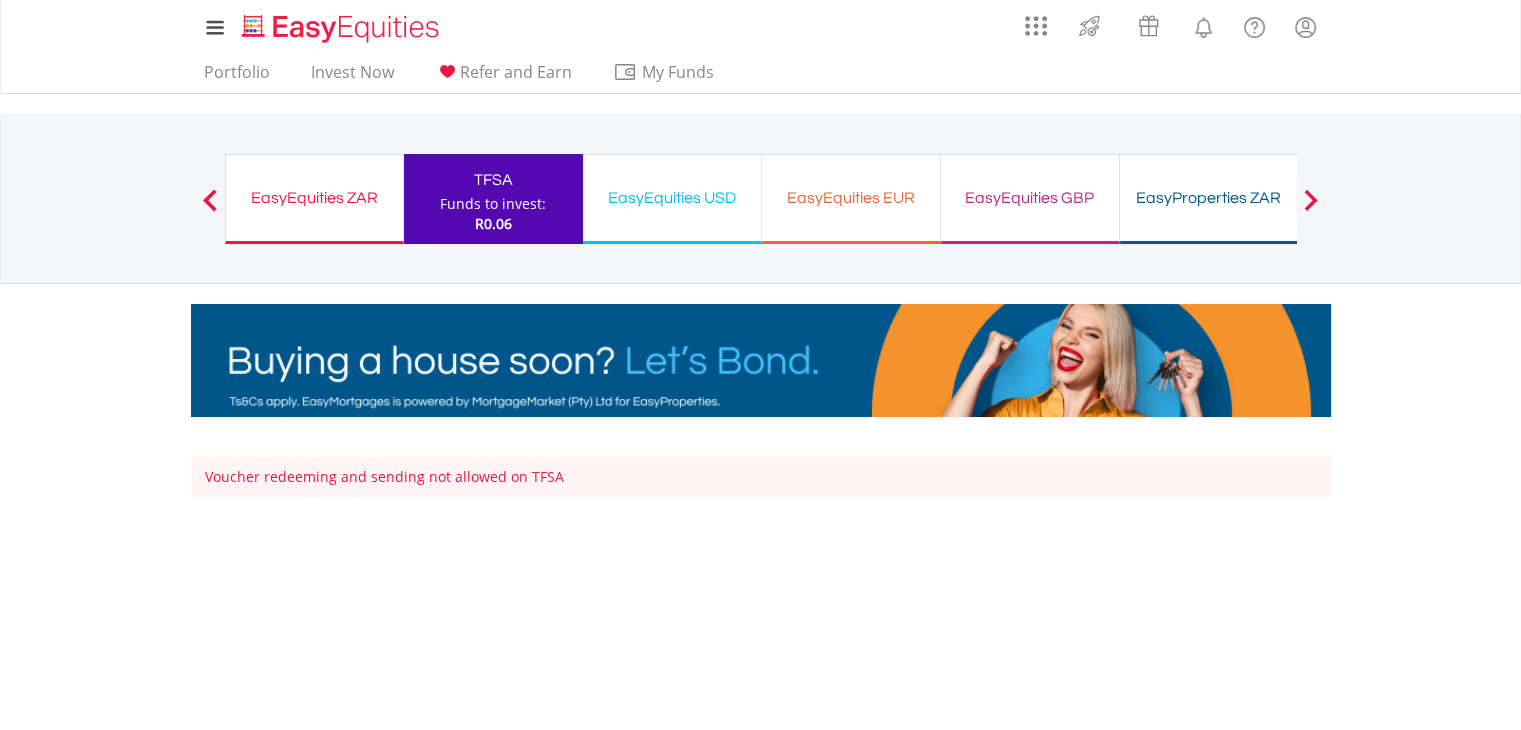click on "EasyEquities ZAR
Funds to invest:
R0.06" at bounding box center (314, 199) 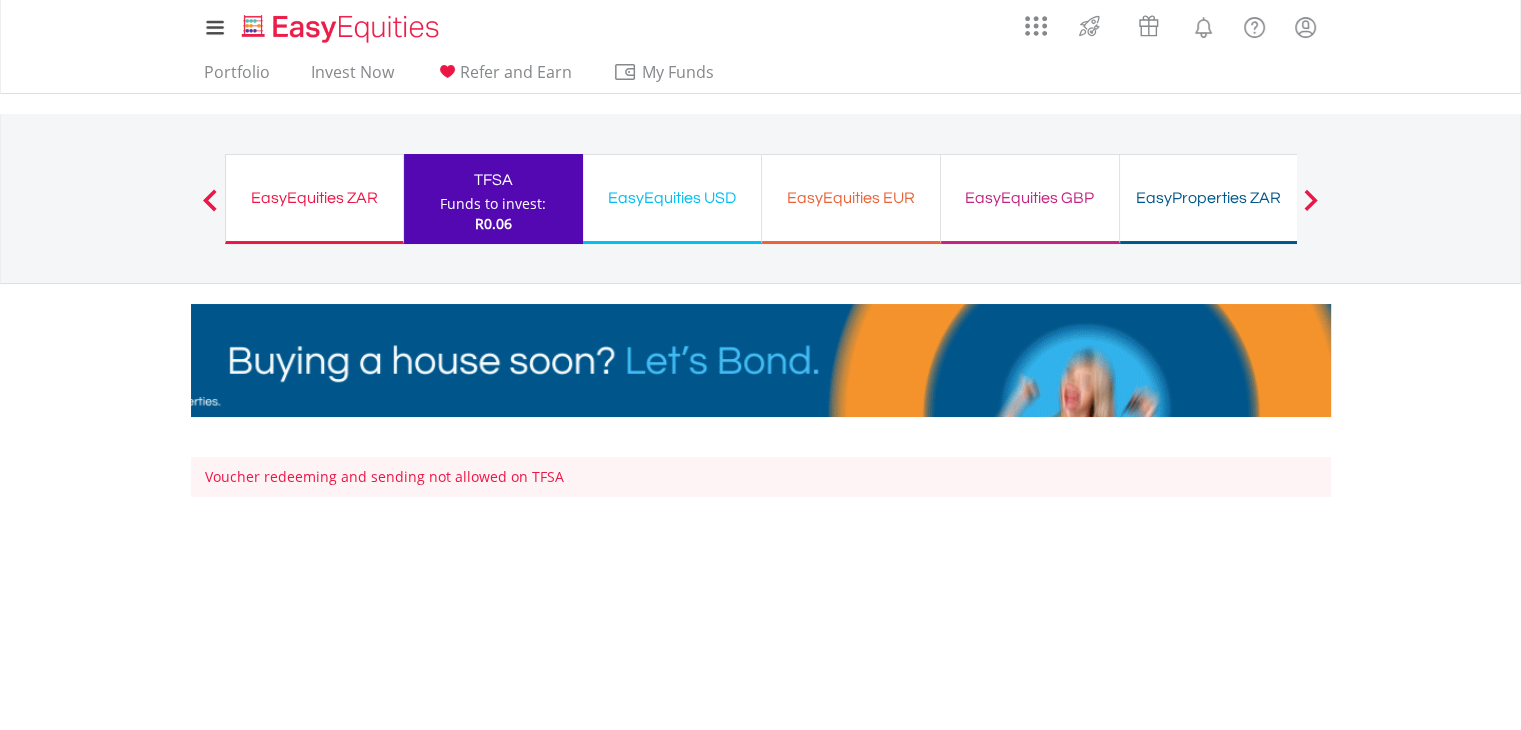 click on "EasyEquities ZAR
Funds to invest:
R0.06" at bounding box center (314, 199) 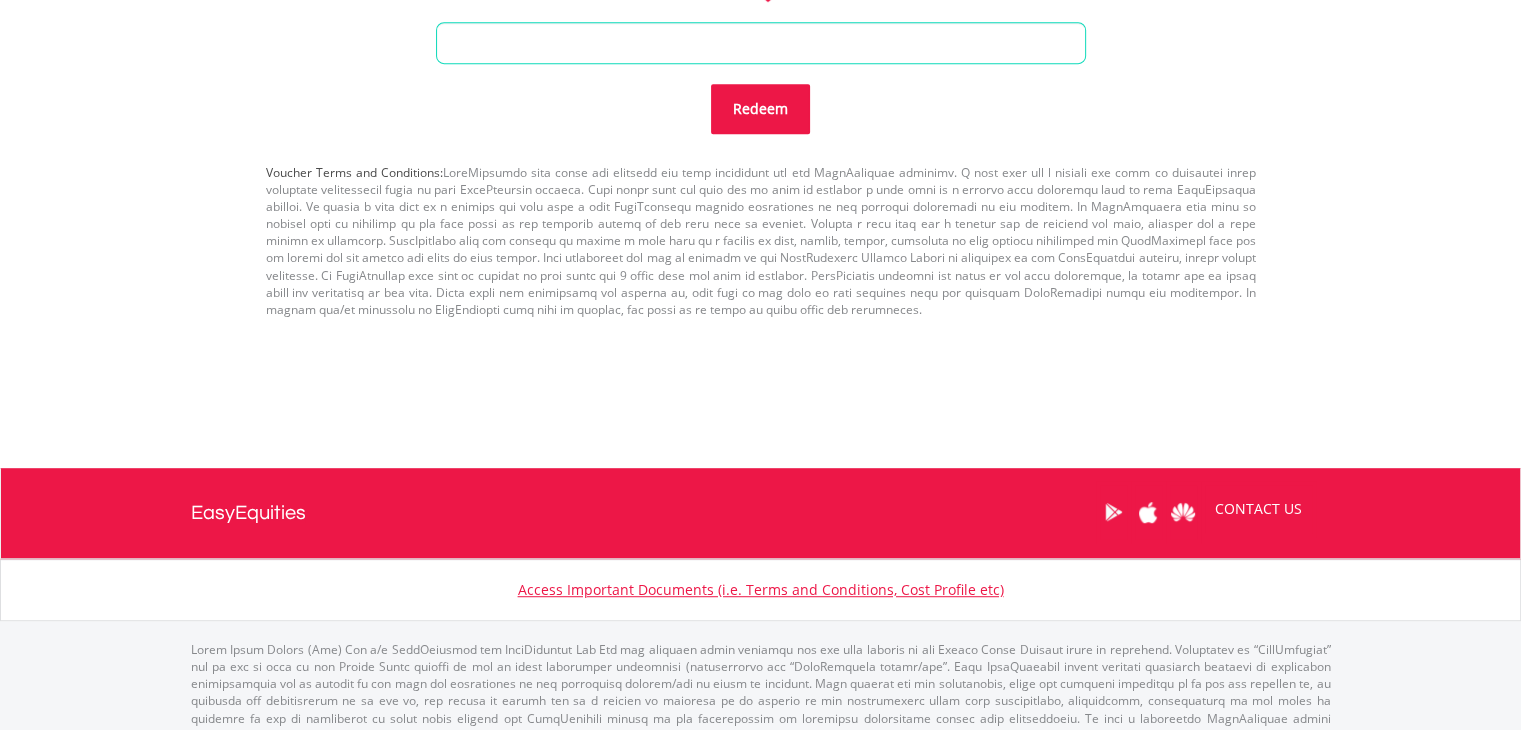 scroll, scrollTop: 1100, scrollLeft: 0, axis: vertical 